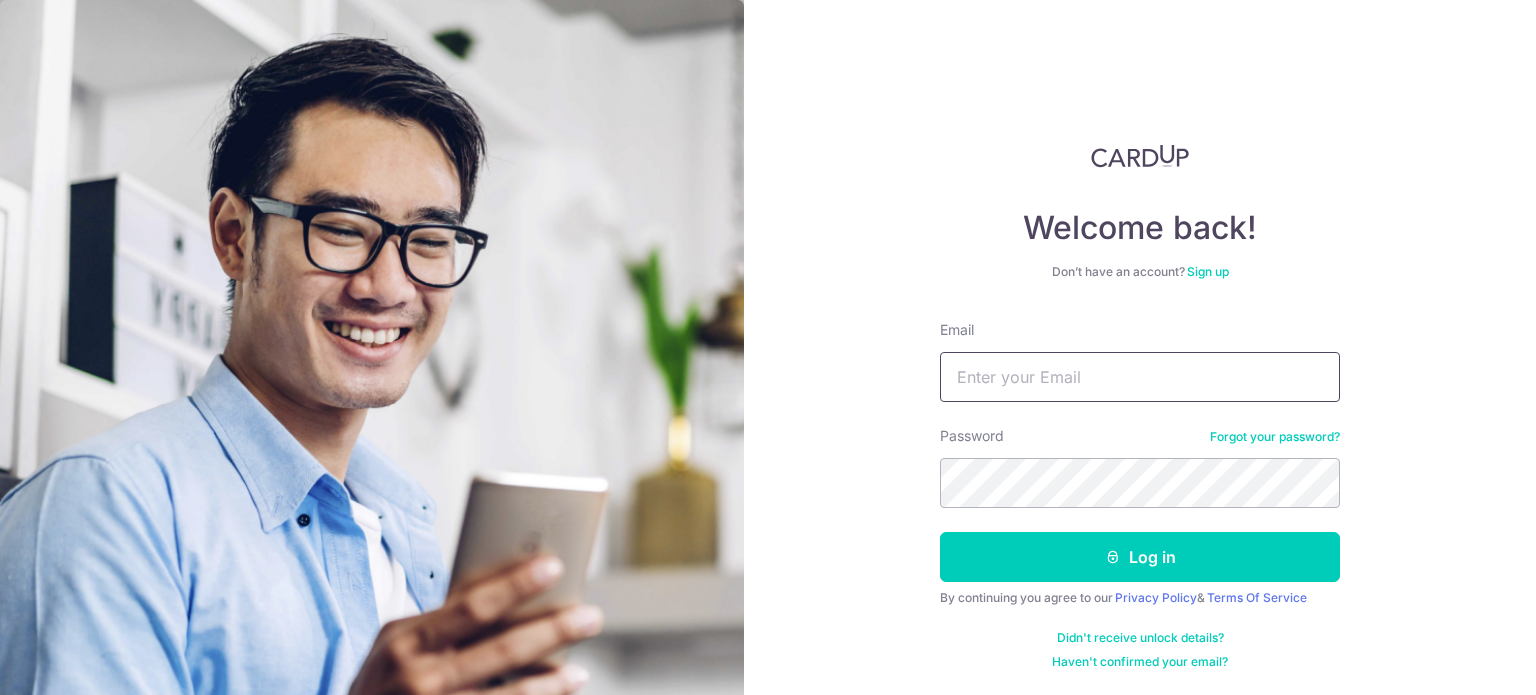 scroll, scrollTop: 0, scrollLeft: 0, axis: both 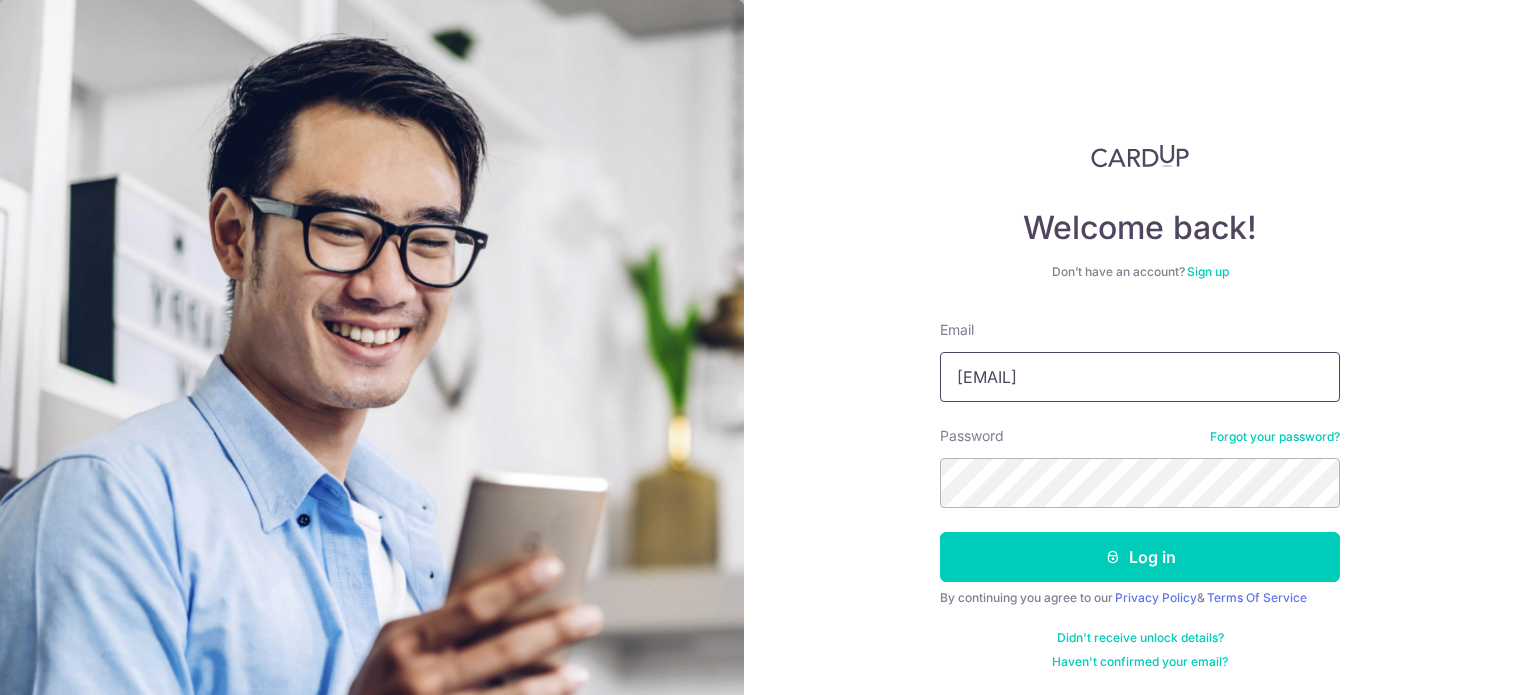 type on "[EMAIL]" 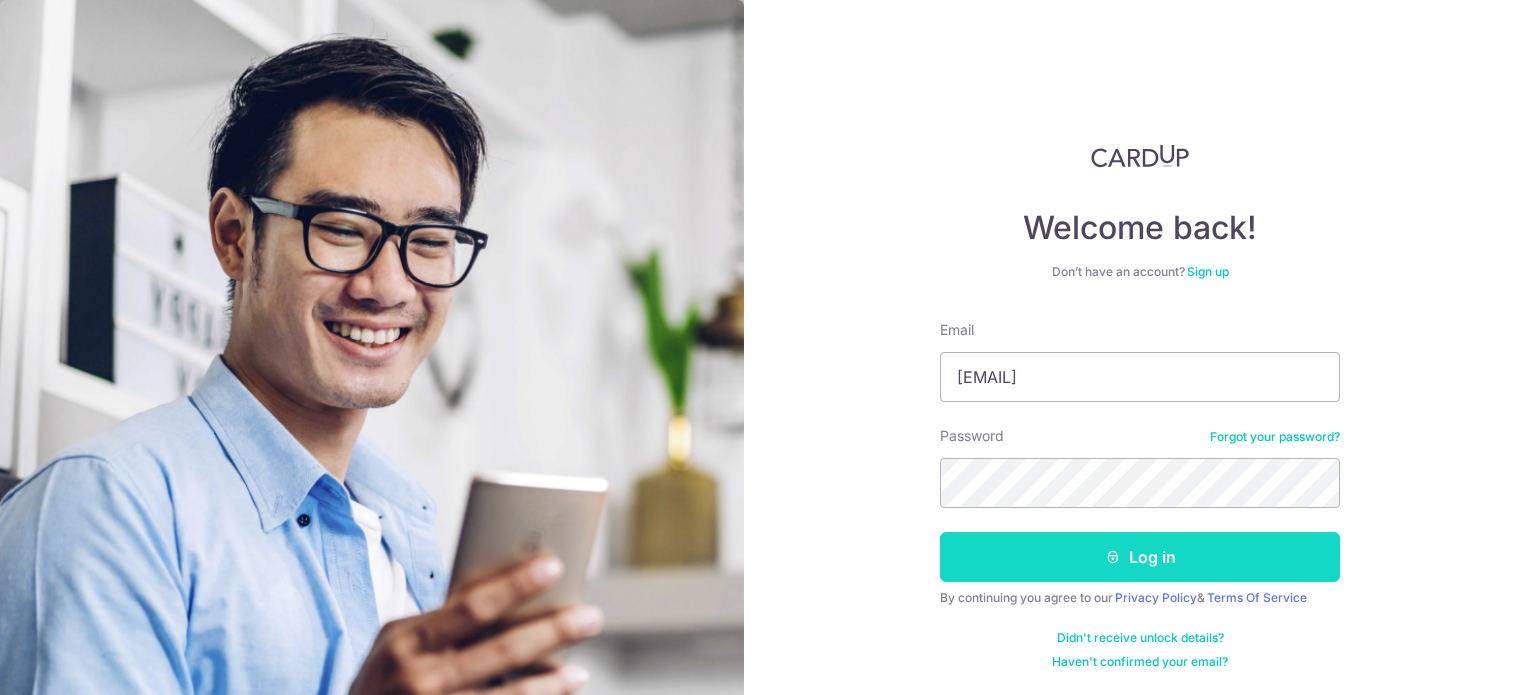click on "Log in" at bounding box center (1140, 557) 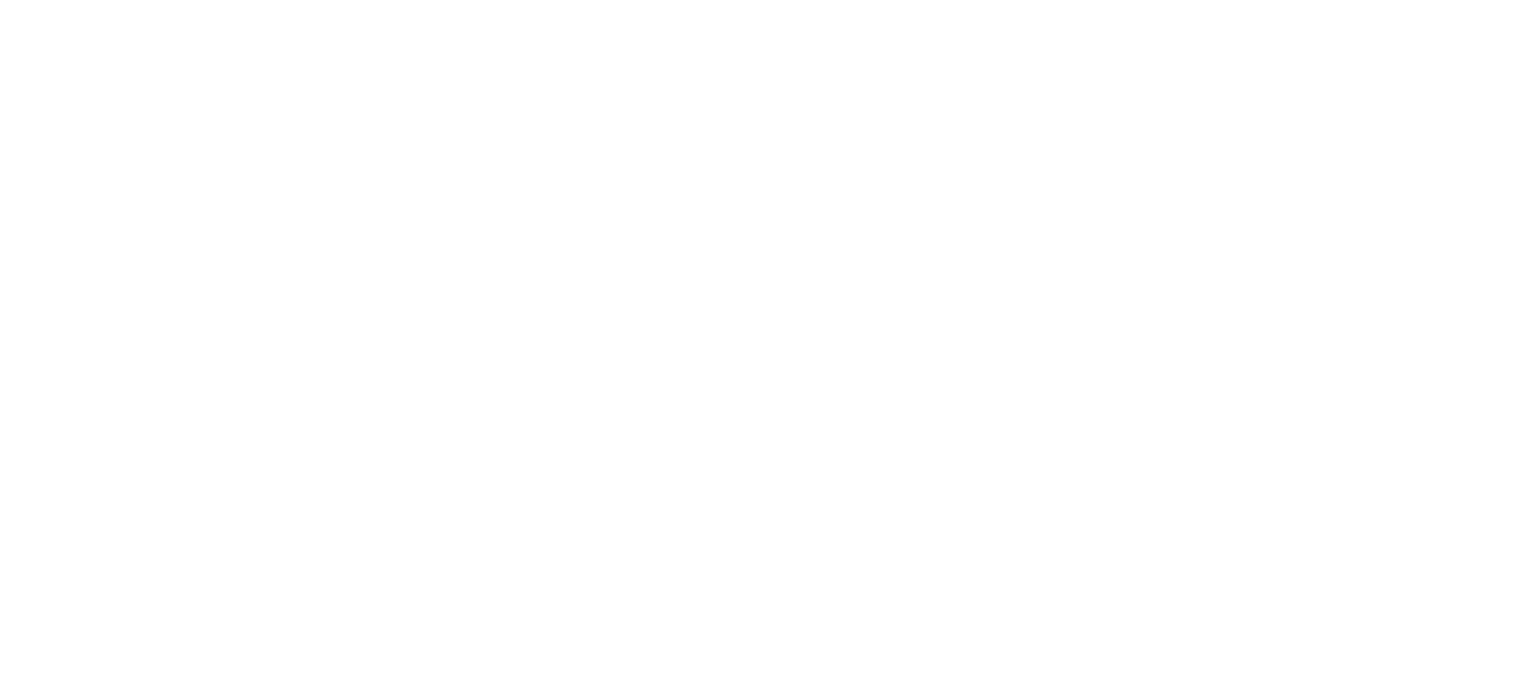 scroll, scrollTop: 0, scrollLeft: 0, axis: both 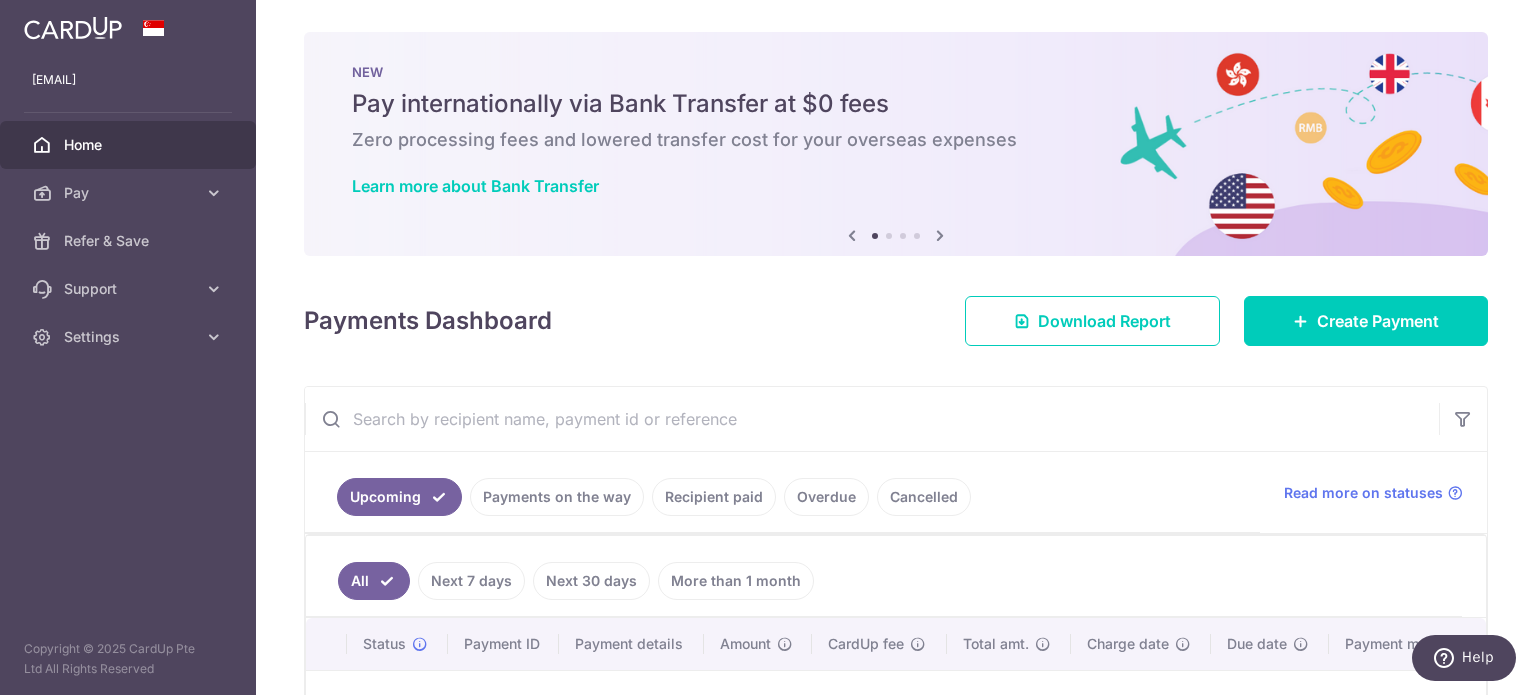 click on "Recipient paid" at bounding box center [714, 497] 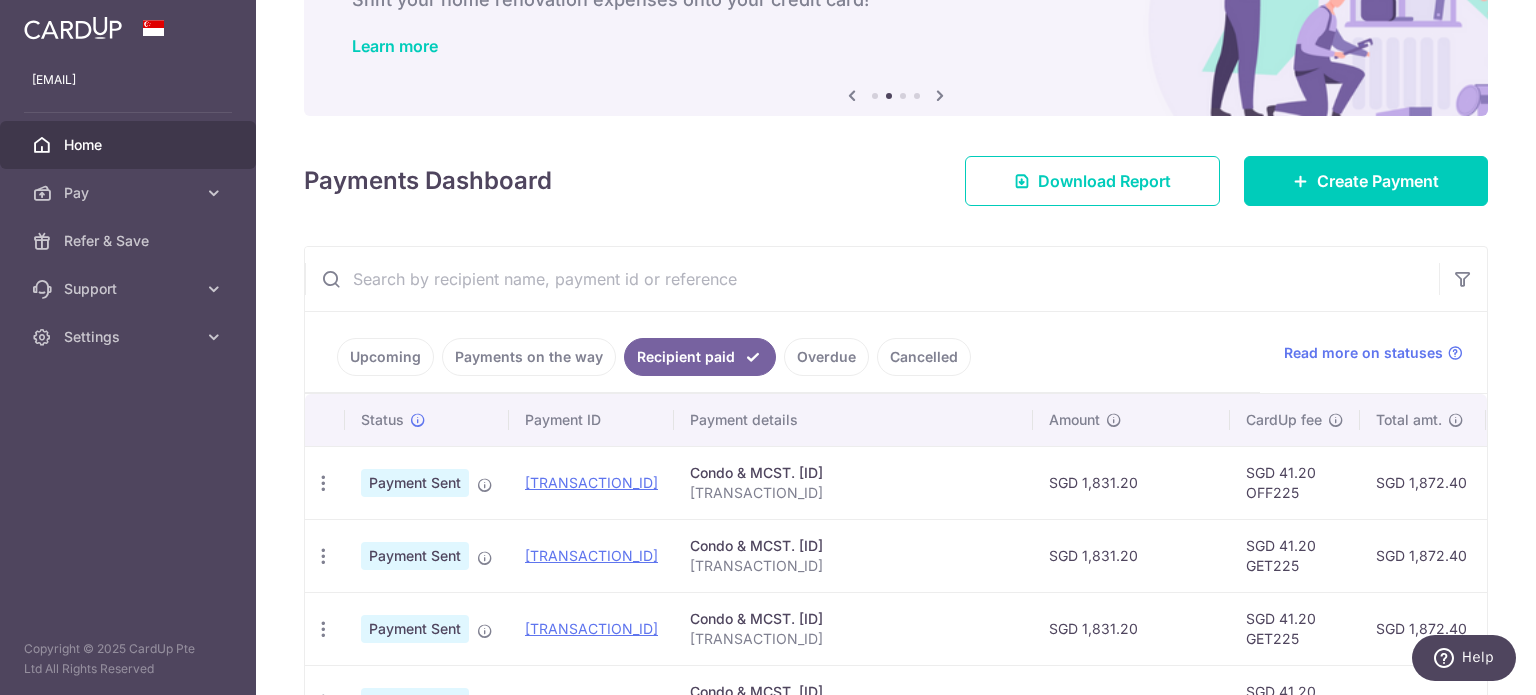 scroll, scrollTop: 145, scrollLeft: 0, axis: vertical 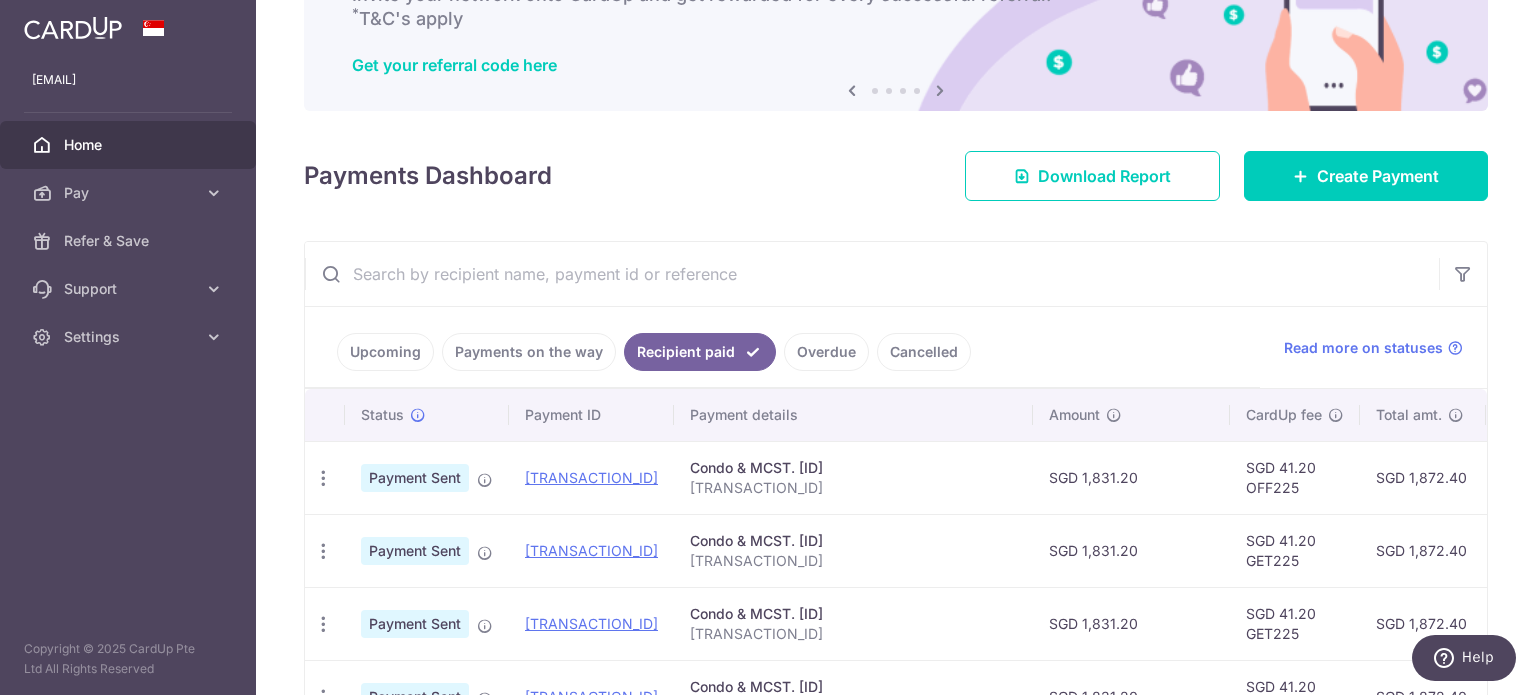 click on "Upcoming" at bounding box center (385, 352) 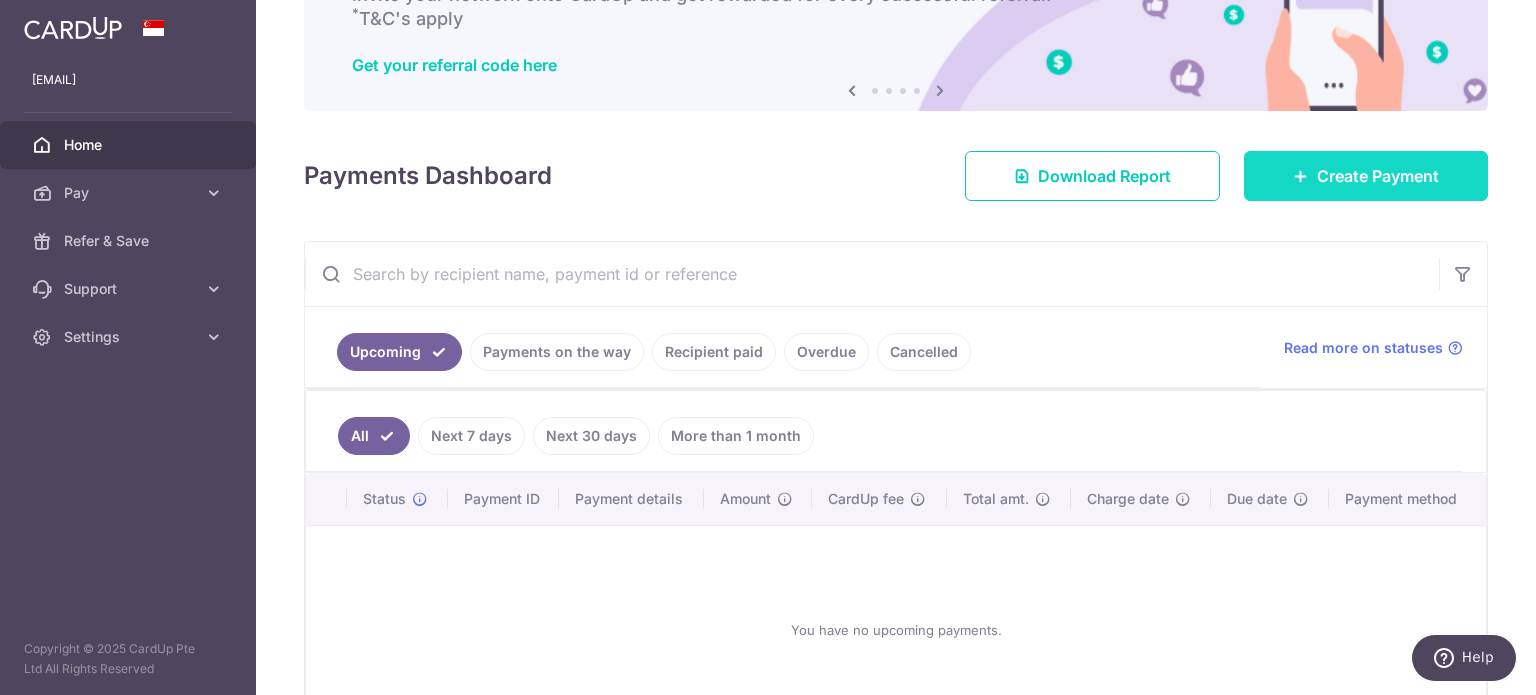 click at bounding box center (1301, 176) 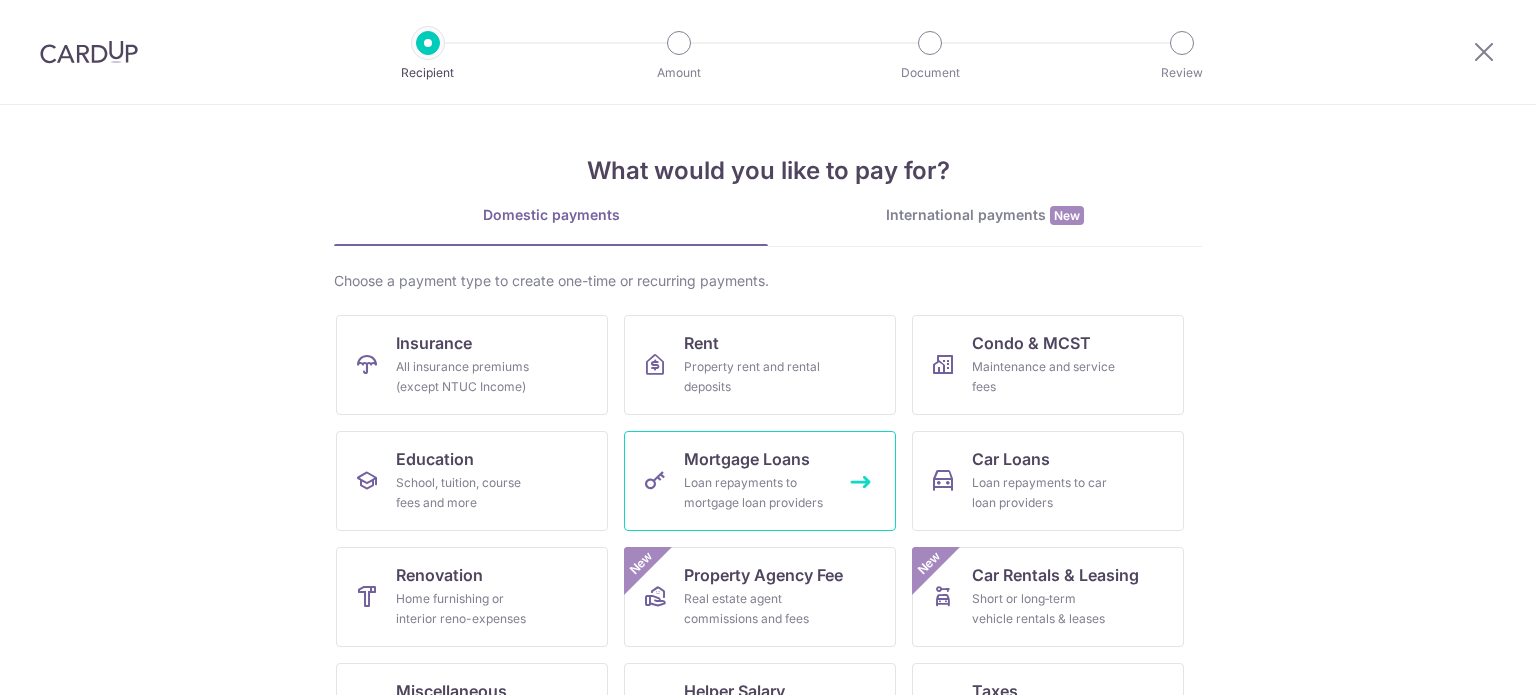 scroll, scrollTop: 0, scrollLeft: 0, axis: both 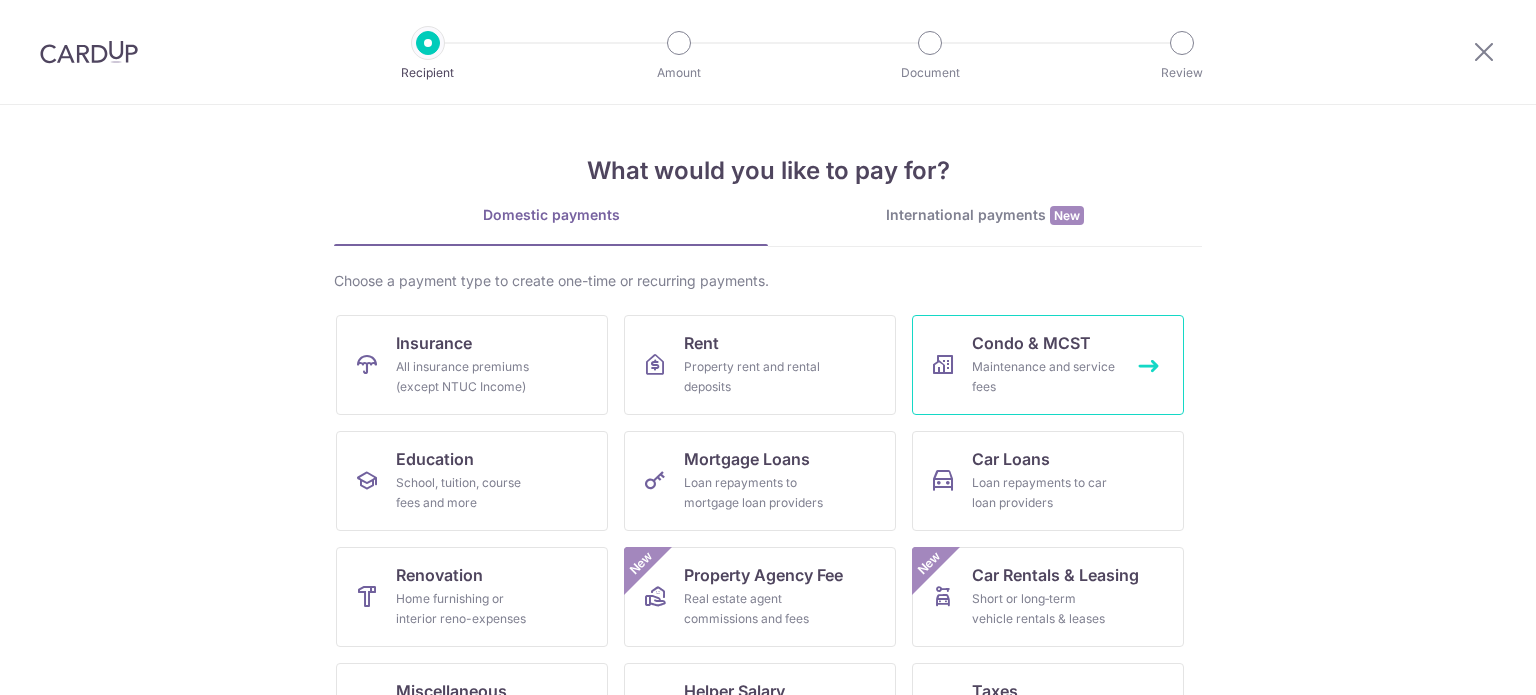 click on "Condo & MCST" at bounding box center [1031, 343] 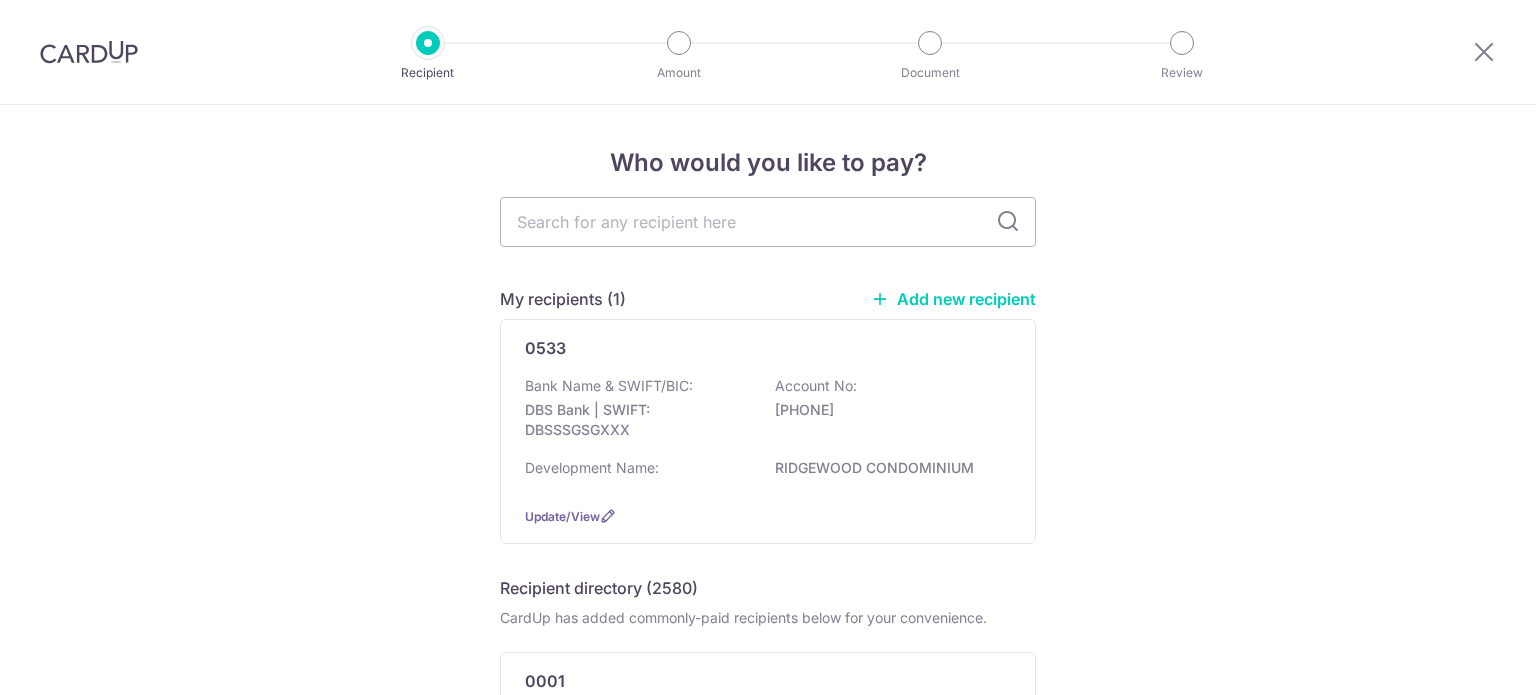 scroll, scrollTop: 0, scrollLeft: 0, axis: both 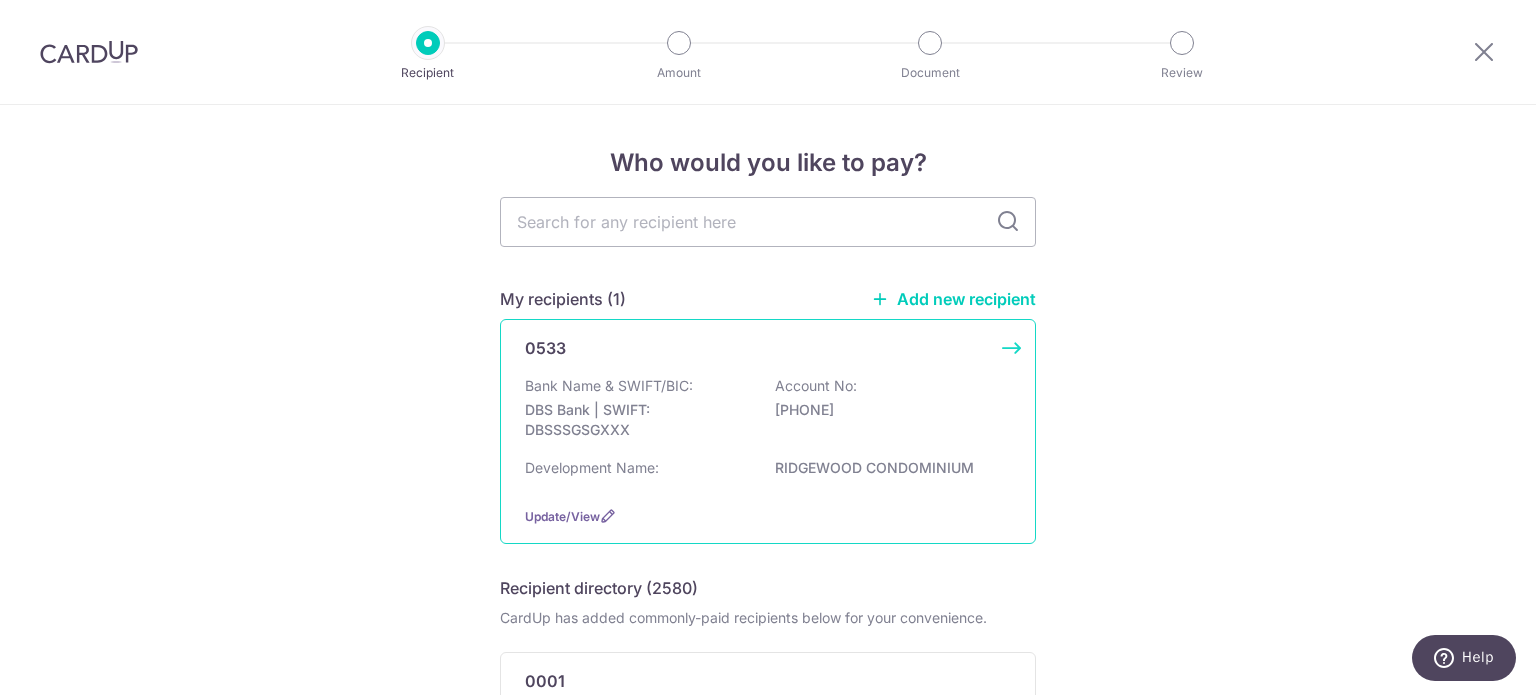 click on "DBS Bank | SWIFT: DBSSSGSGXXX" at bounding box center (637, 420) 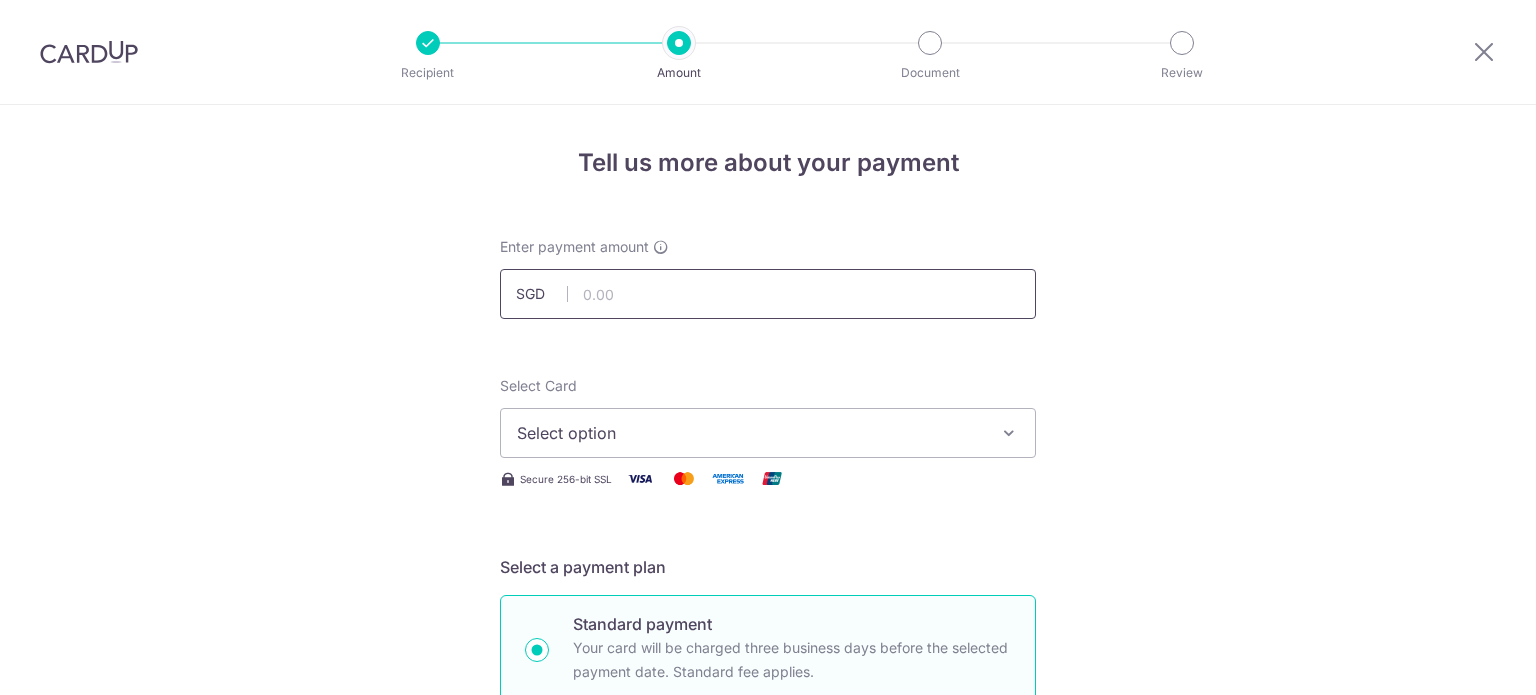 scroll, scrollTop: 0, scrollLeft: 0, axis: both 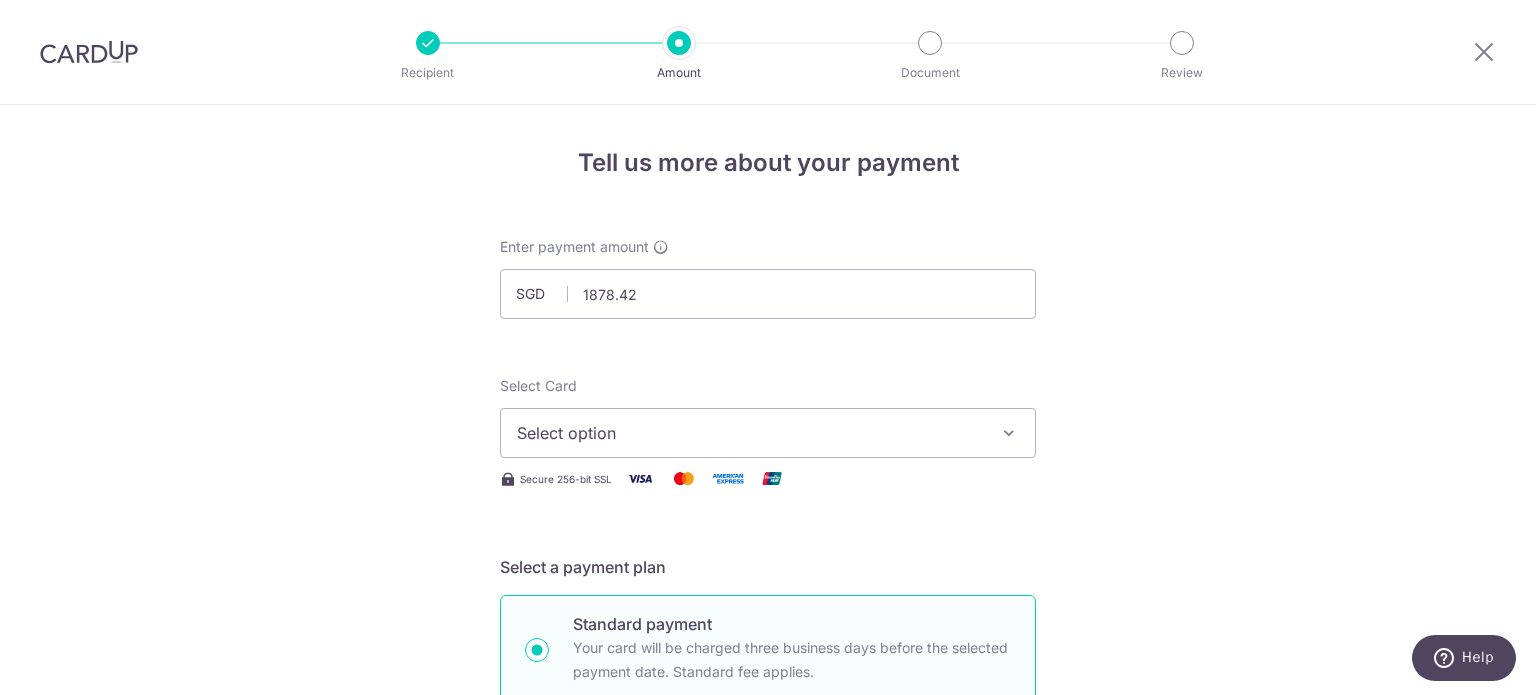 type on "1,878.42" 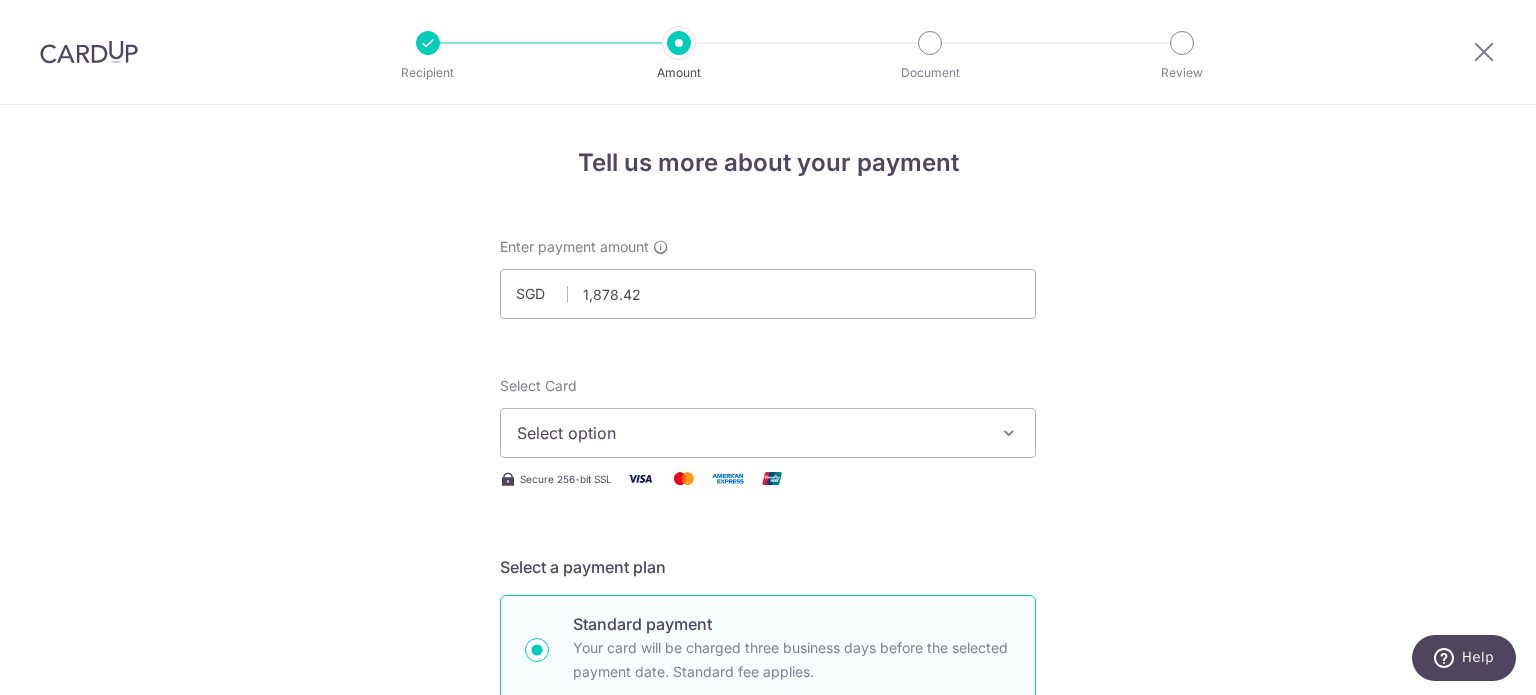 click on "Select option" at bounding box center (750, 433) 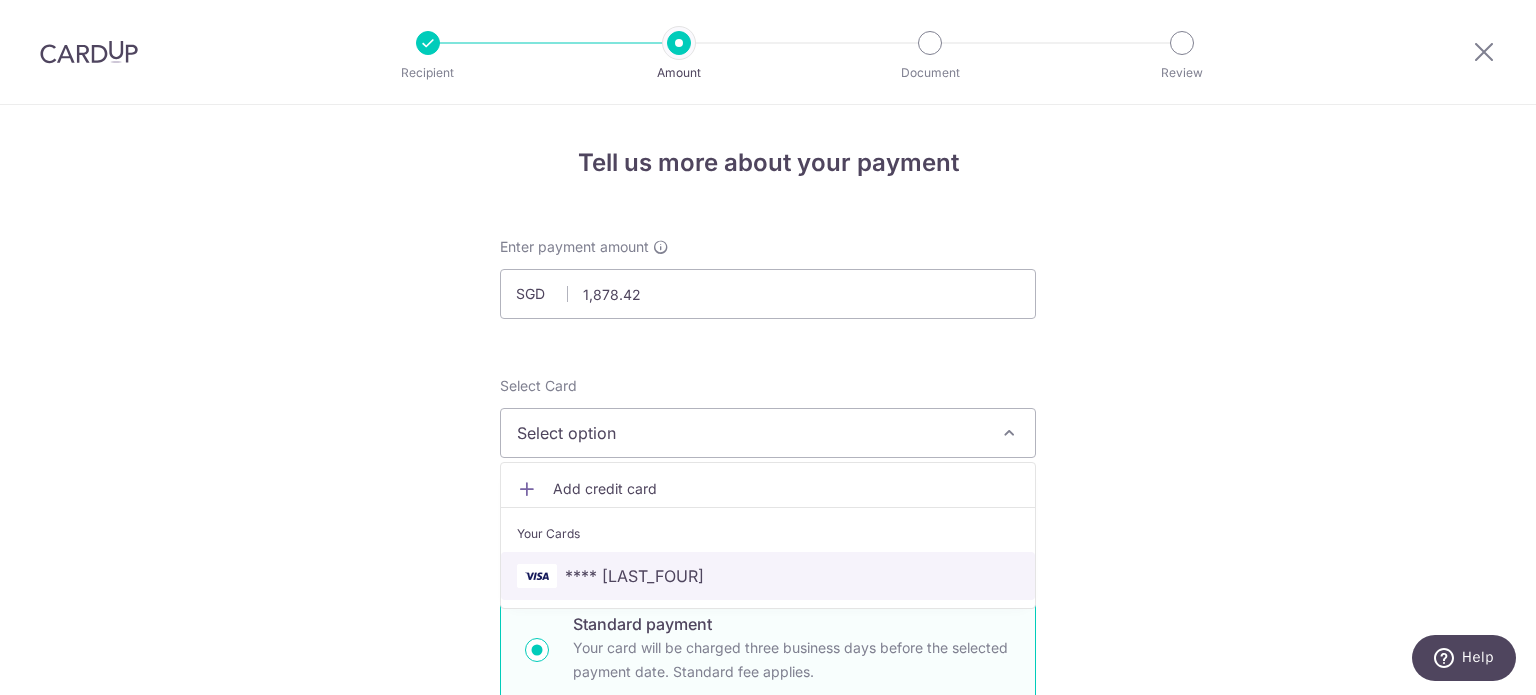 click on "**** 8304" at bounding box center [634, 576] 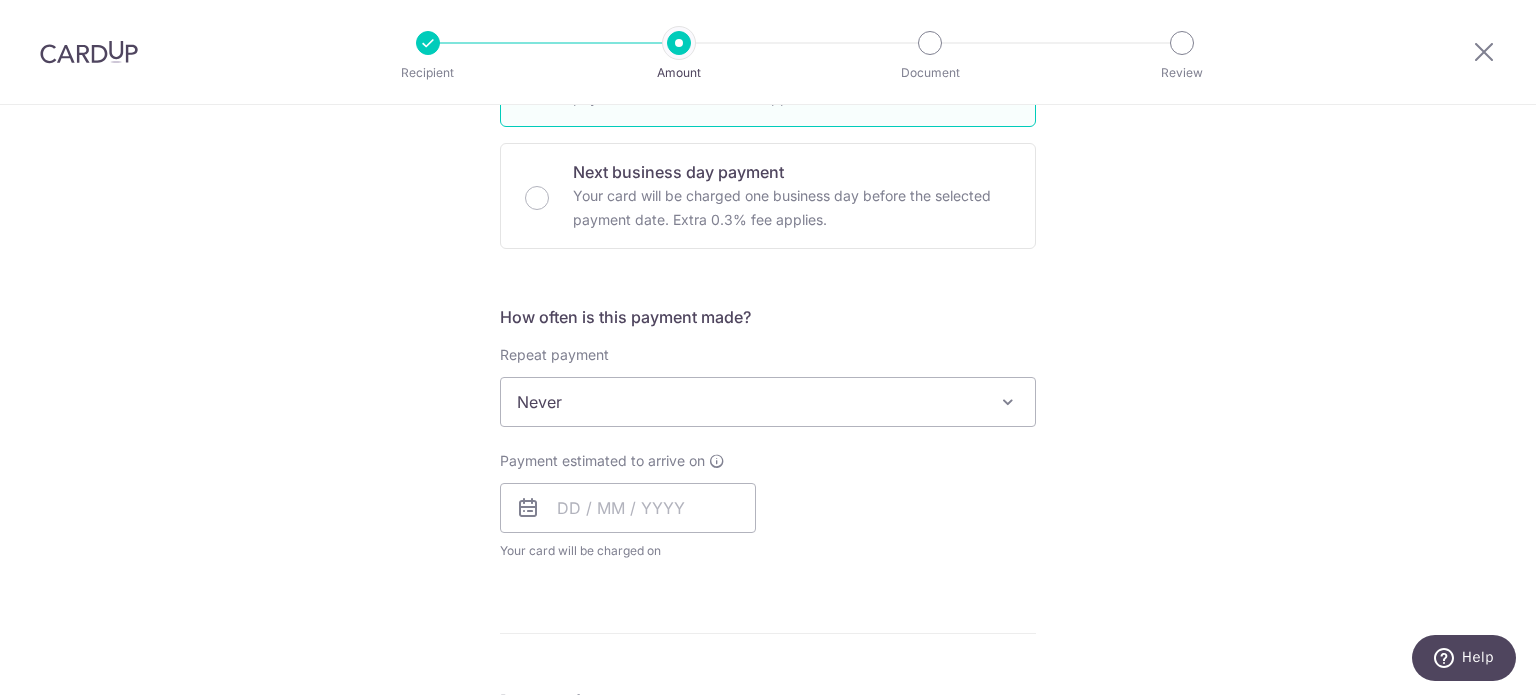 scroll, scrollTop: 546, scrollLeft: 0, axis: vertical 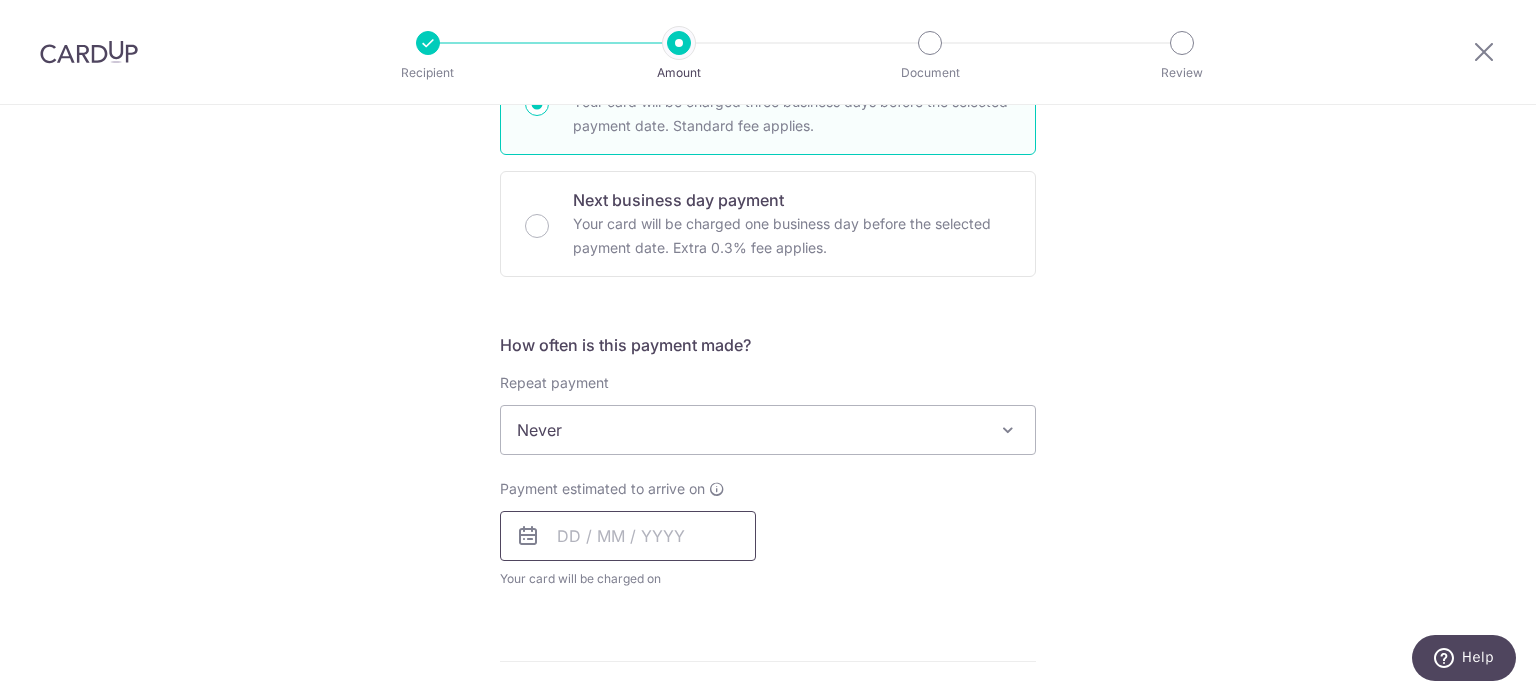 click at bounding box center [628, 536] 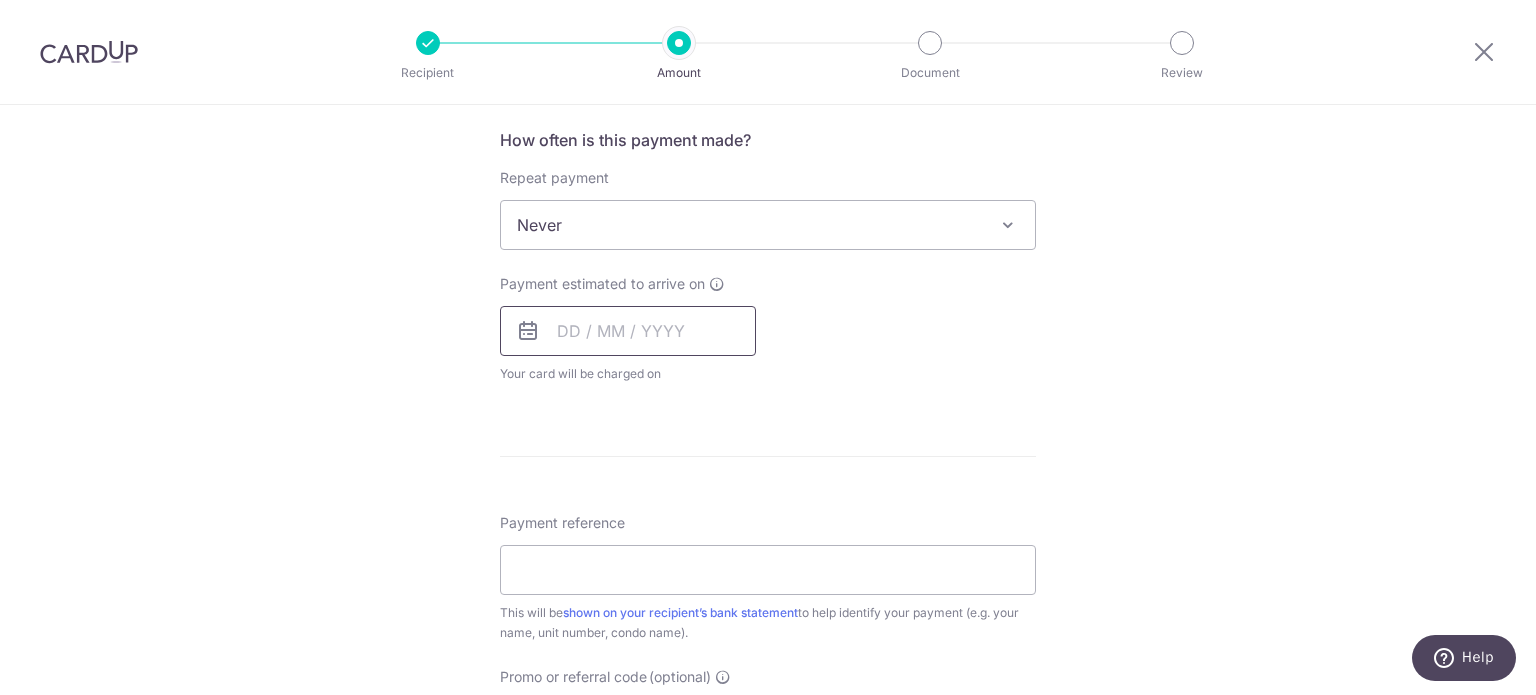 scroll, scrollTop: 863, scrollLeft: 0, axis: vertical 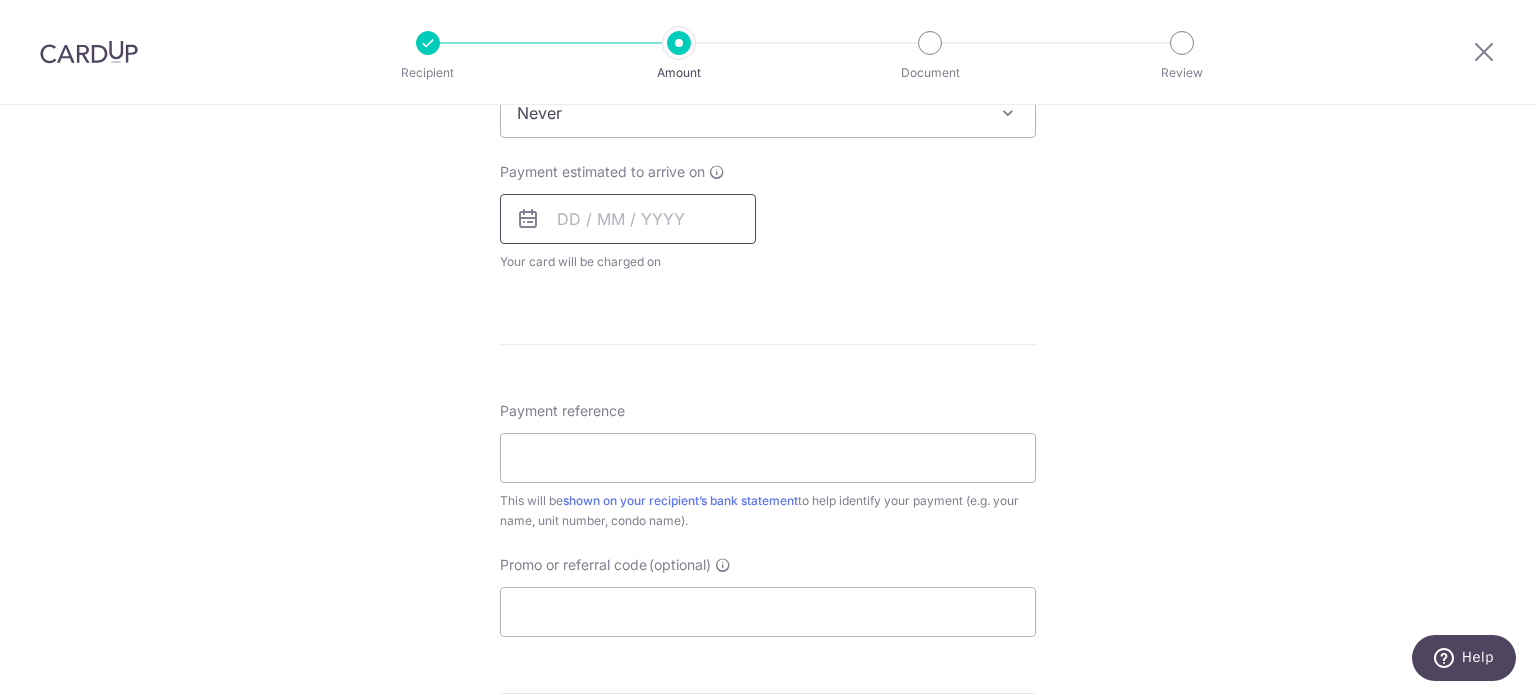 click at bounding box center (628, 219) 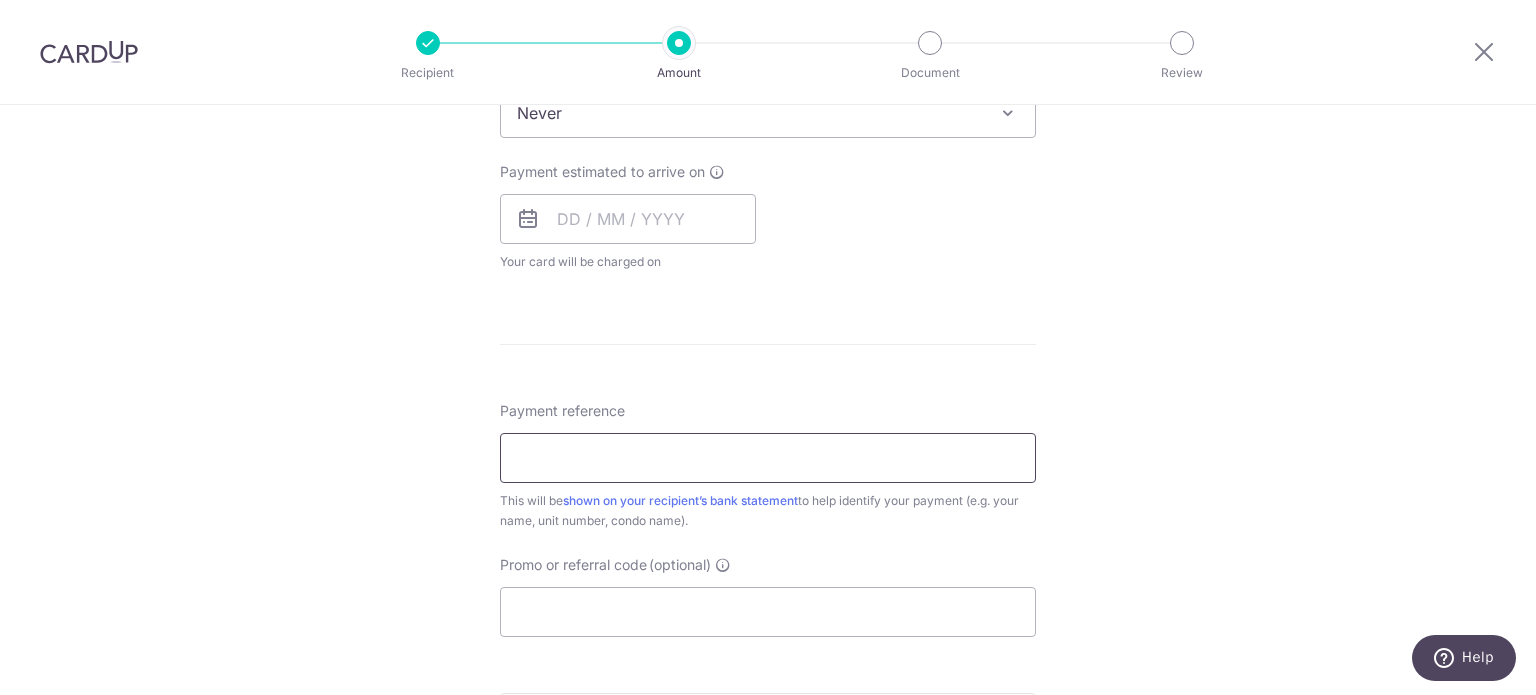 click on "Payment reference" at bounding box center [768, 458] 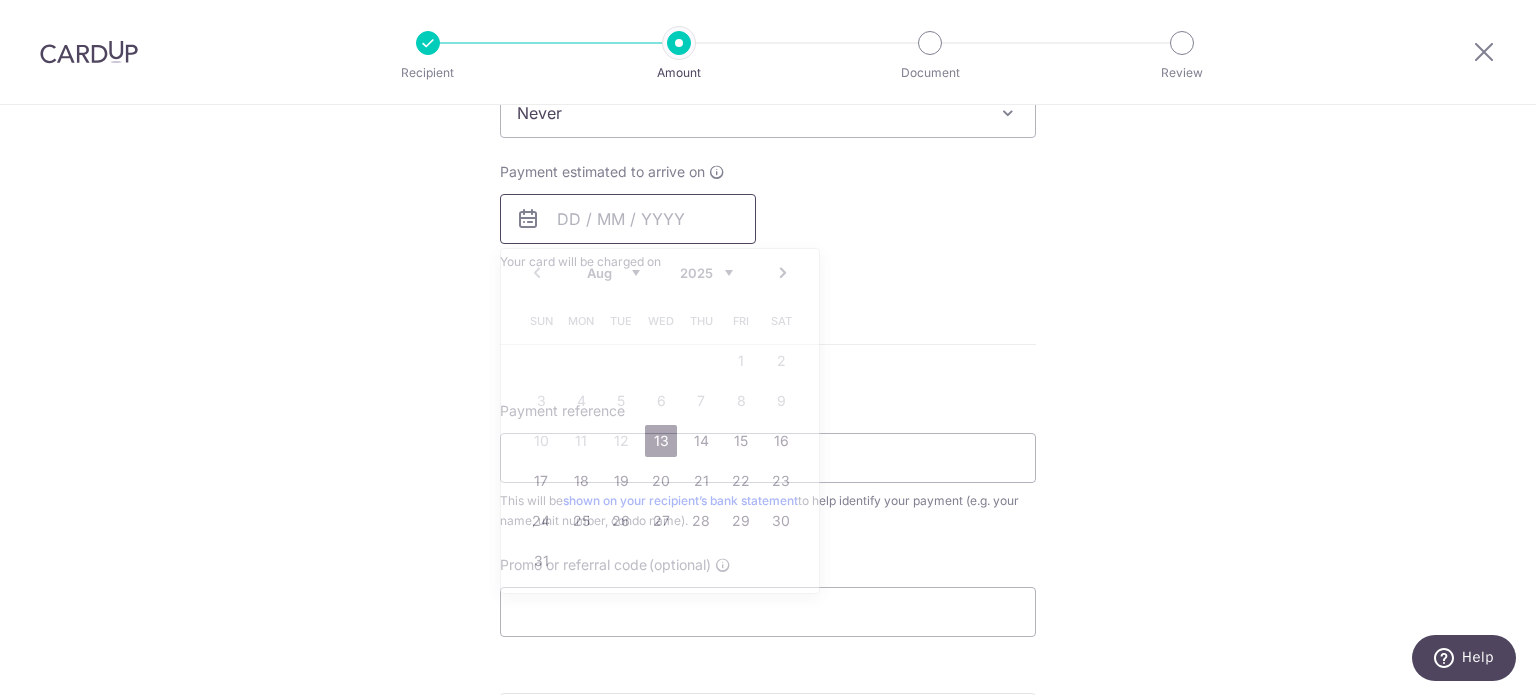 click at bounding box center [628, 219] 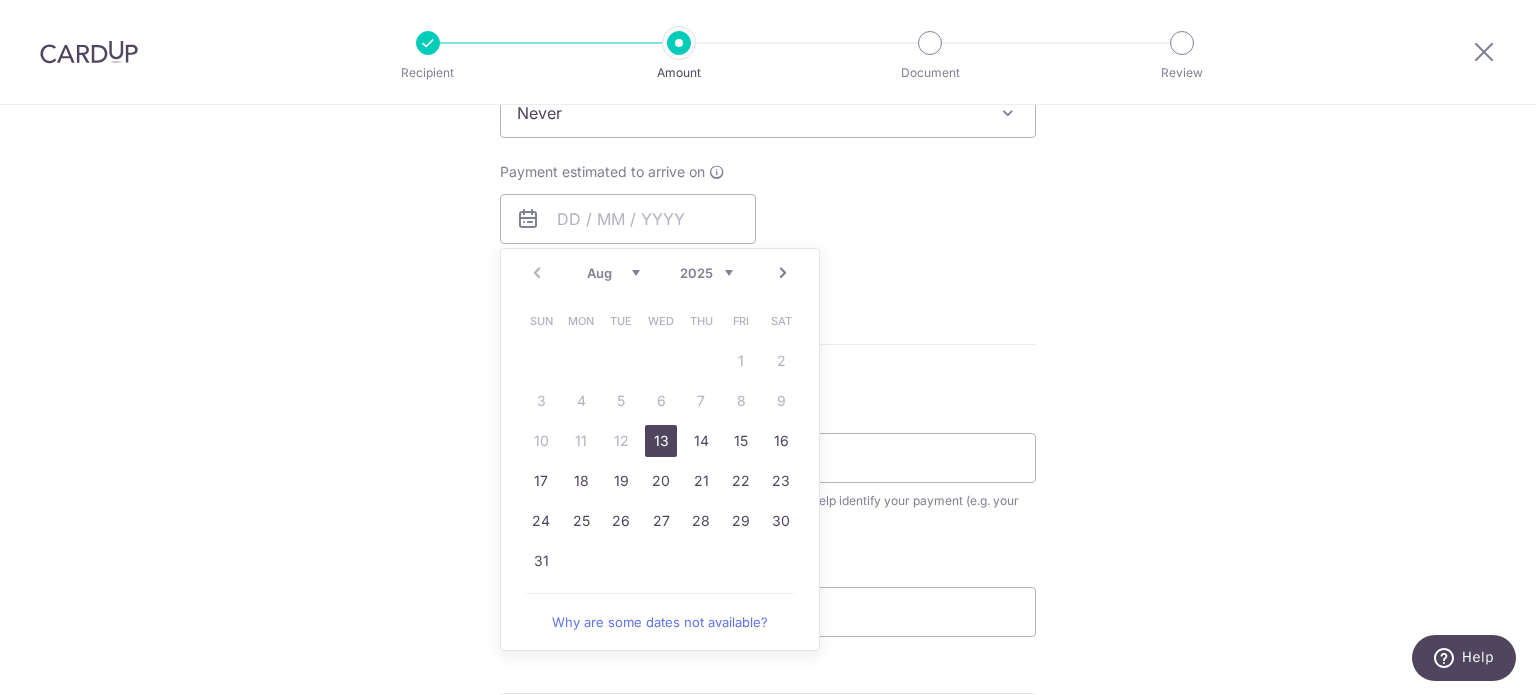 click on "13" at bounding box center [661, 441] 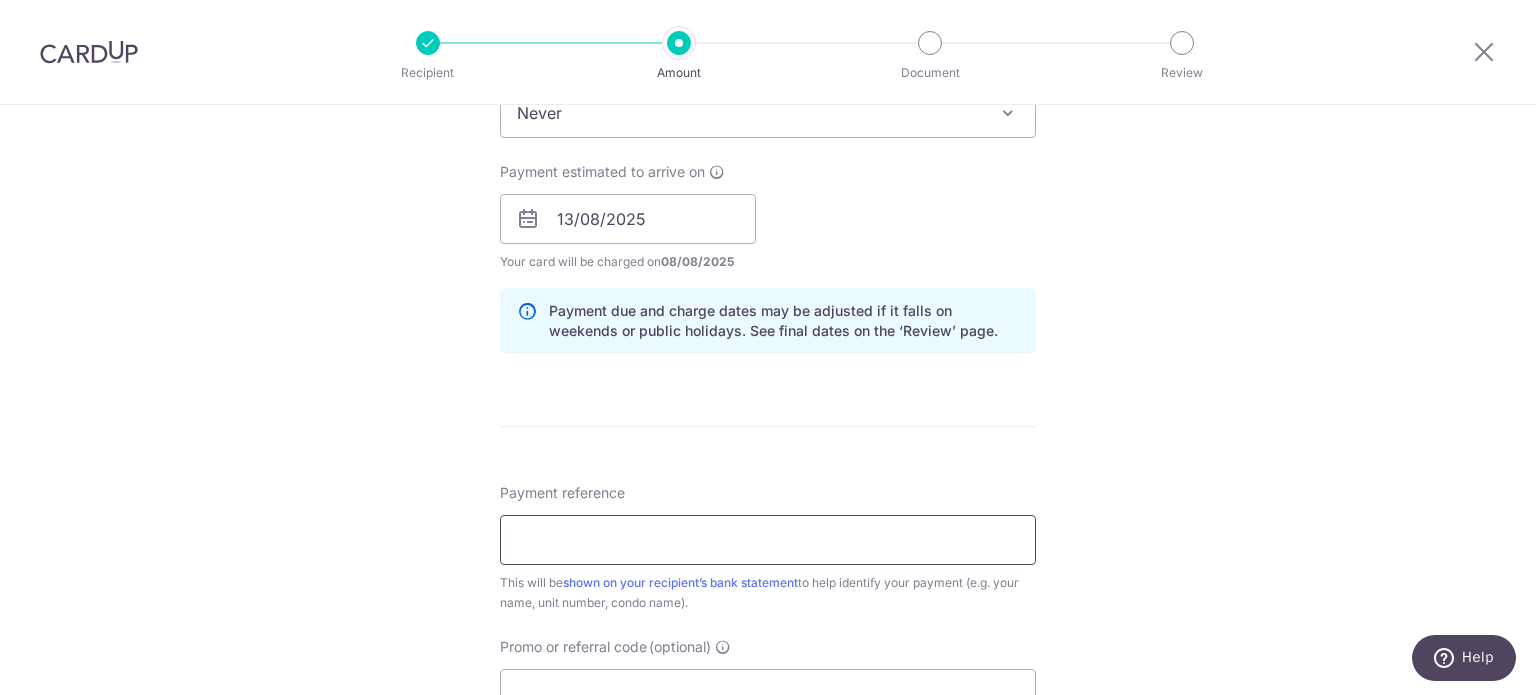 click on "Payment reference" at bounding box center [768, 540] 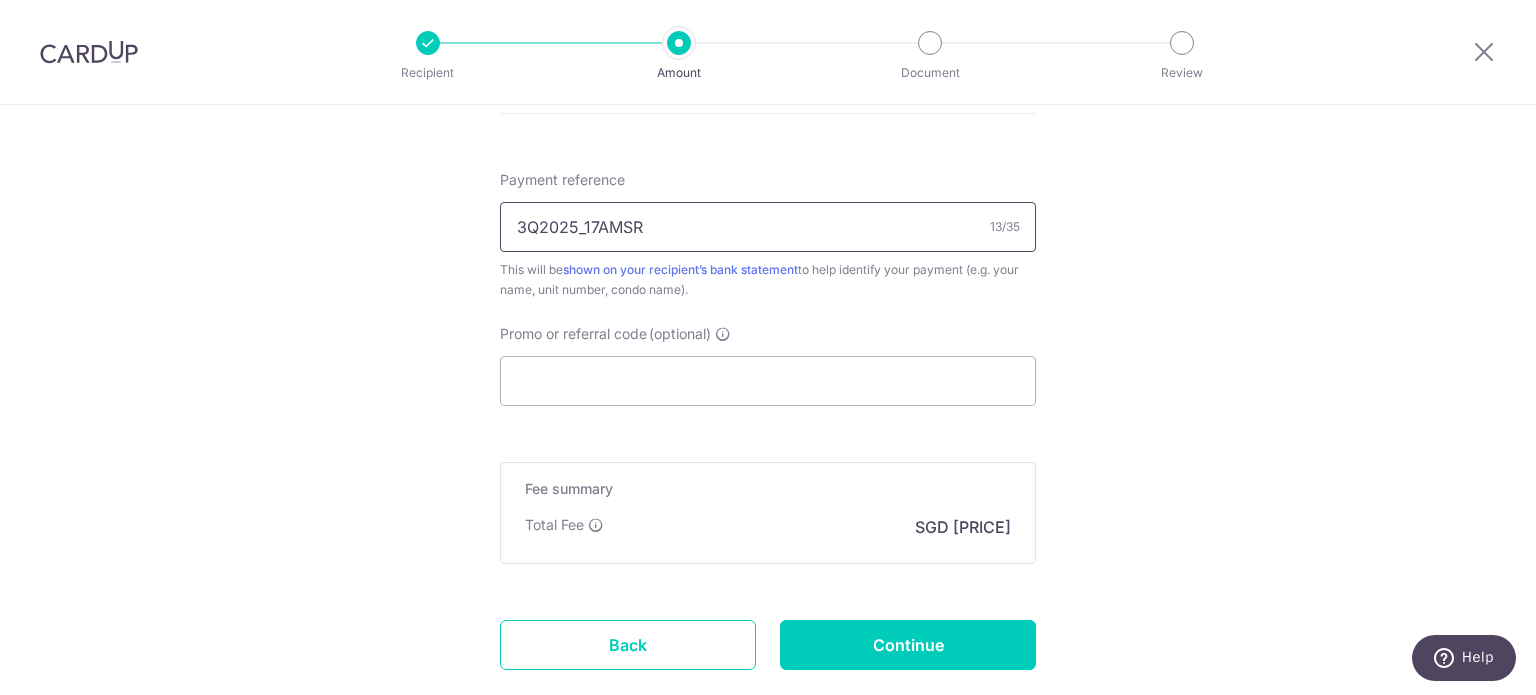 scroll, scrollTop: 1226, scrollLeft: 0, axis: vertical 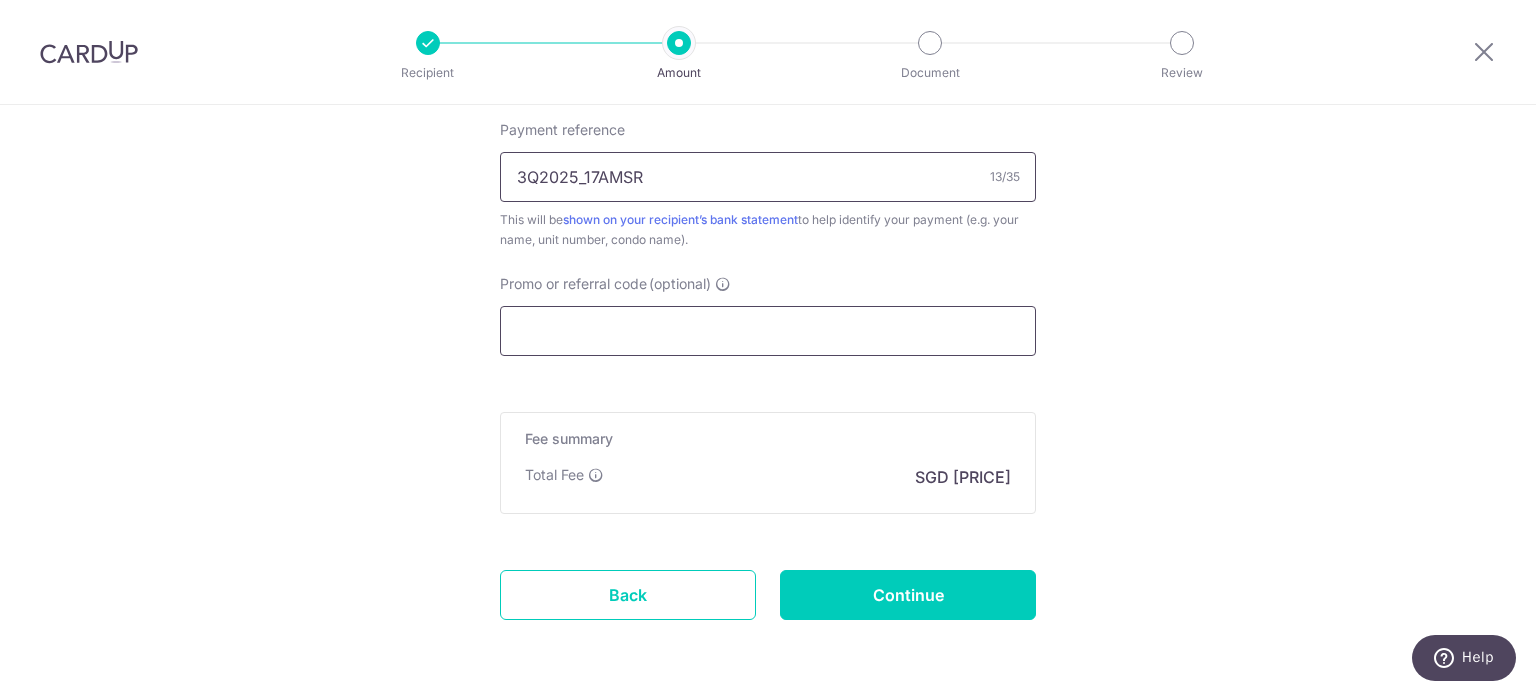 type on "3Q2025_17AMSR" 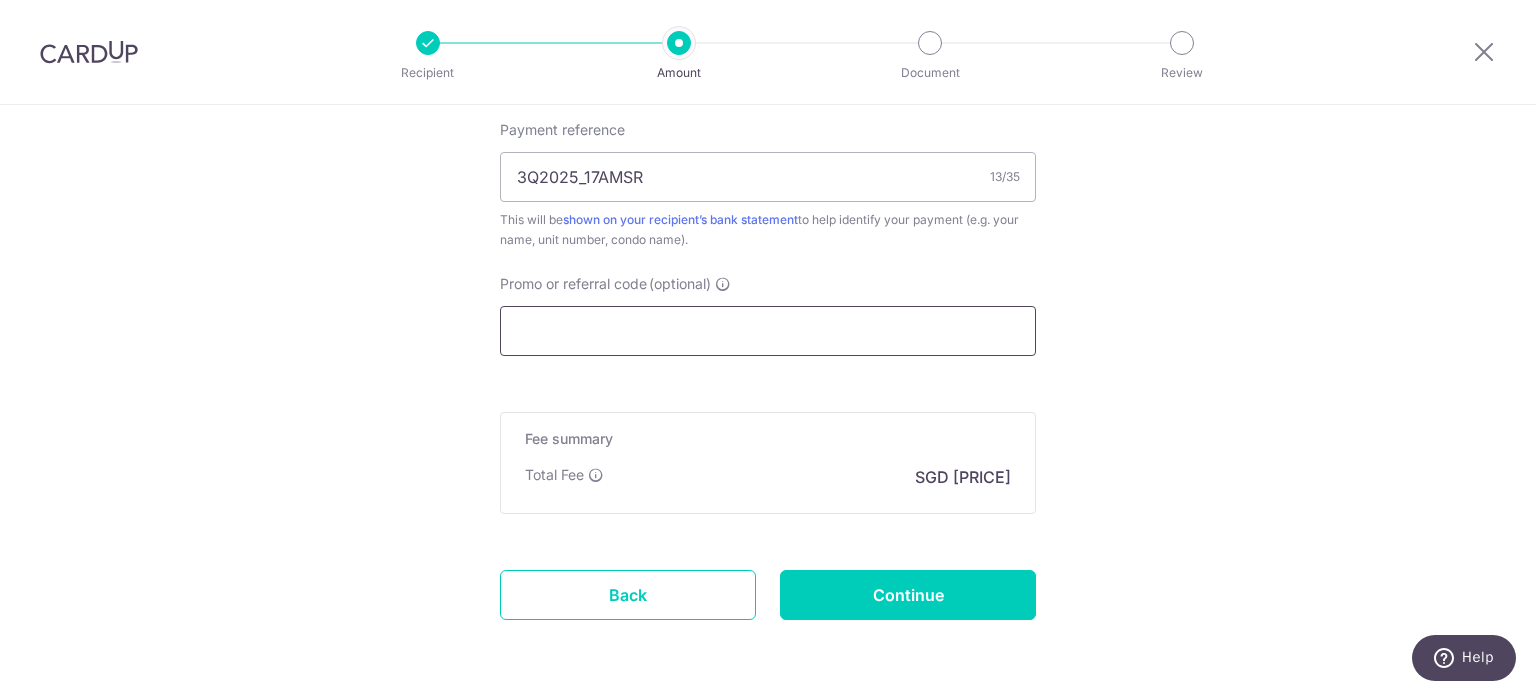 click on "Promo or referral code
(optional)" at bounding box center [768, 331] 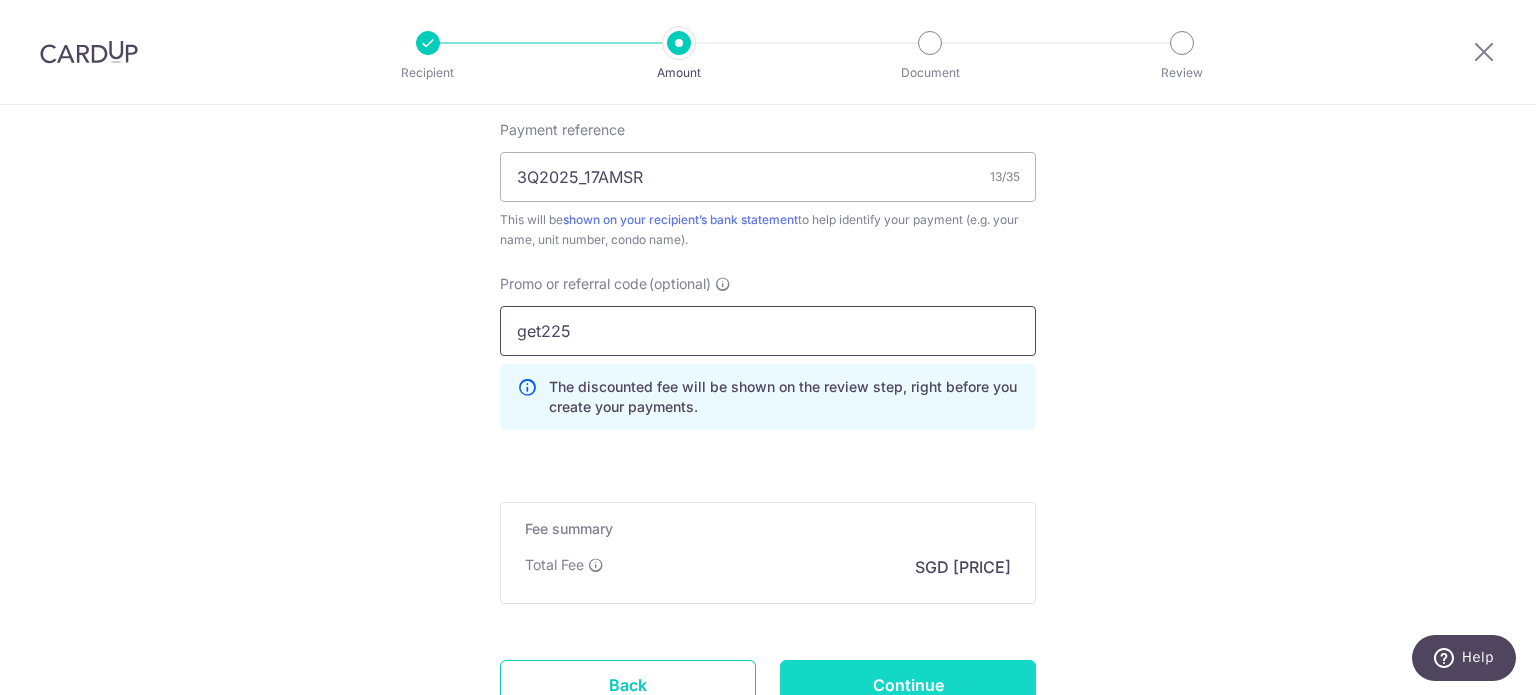 type on "get225" 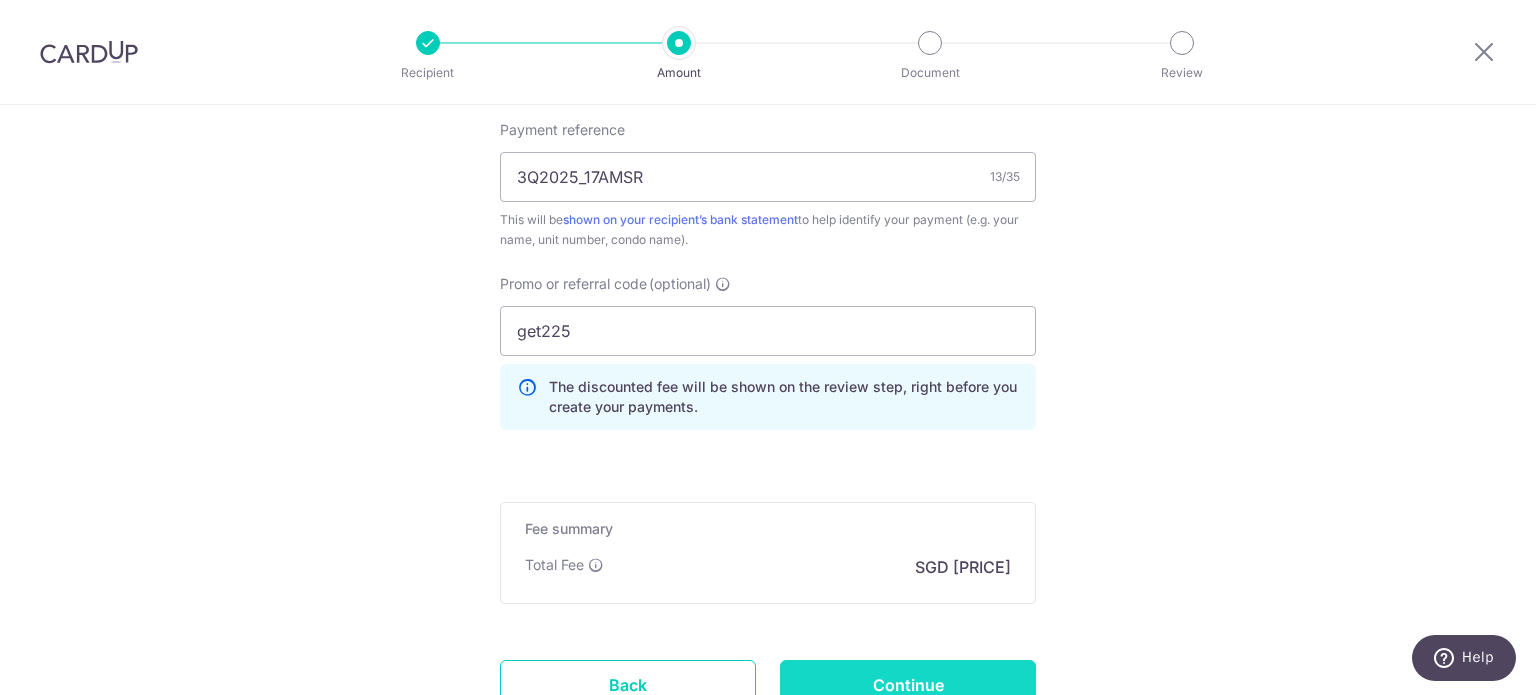 click on "Continue" at bounding box center [908, 685] 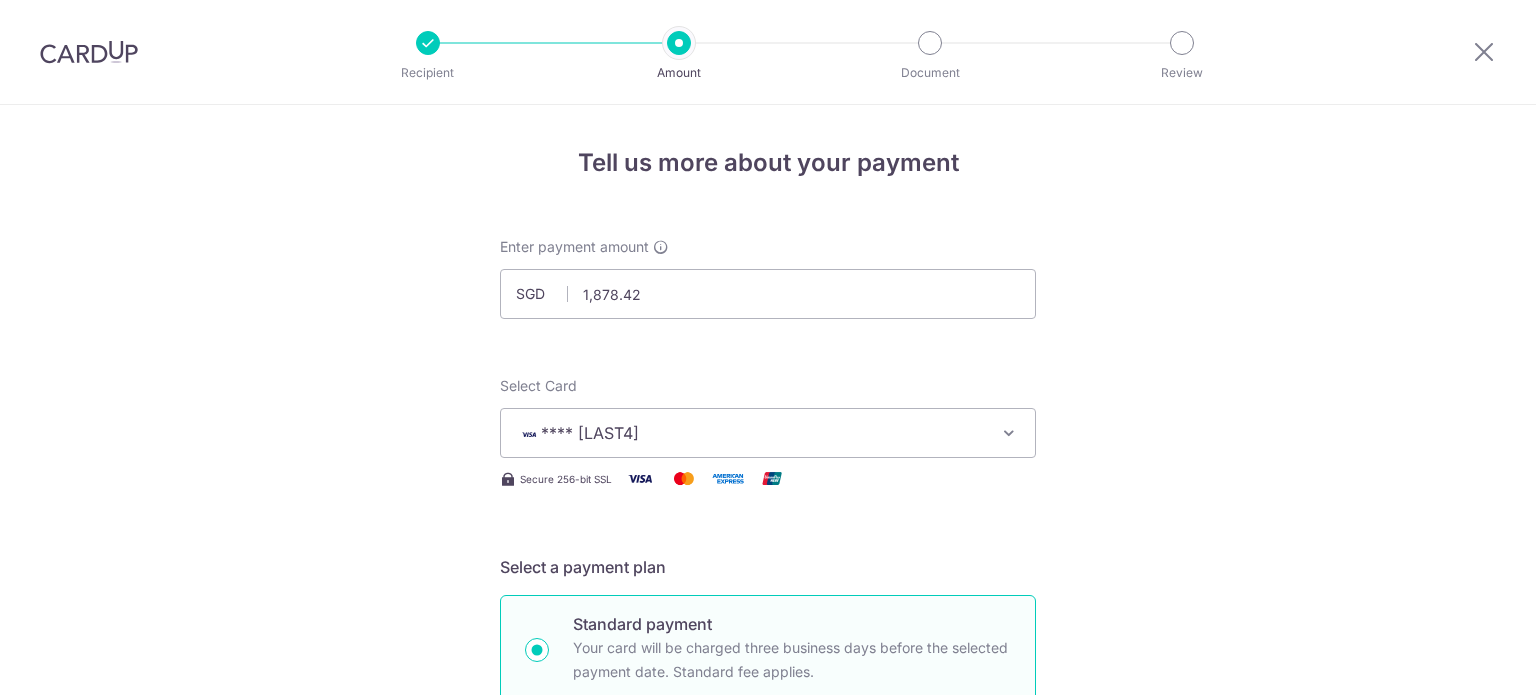 scroll, scrollTop: 0, scrollLeft: 0, axis: both 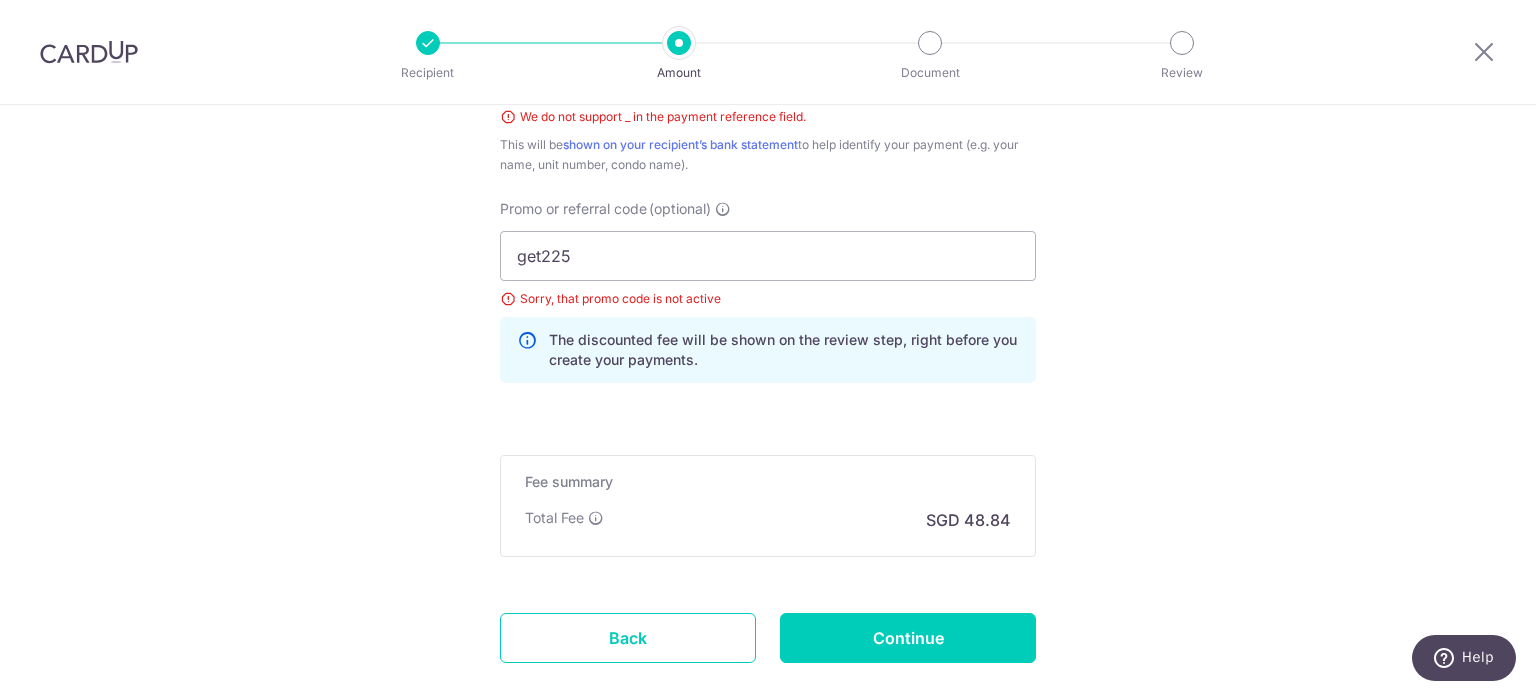 click on "This will be  shown on your recipient’s bank statement  to help identify your payment (e.g. your name, unit number, condo name)." at bounding box center [768, 155] 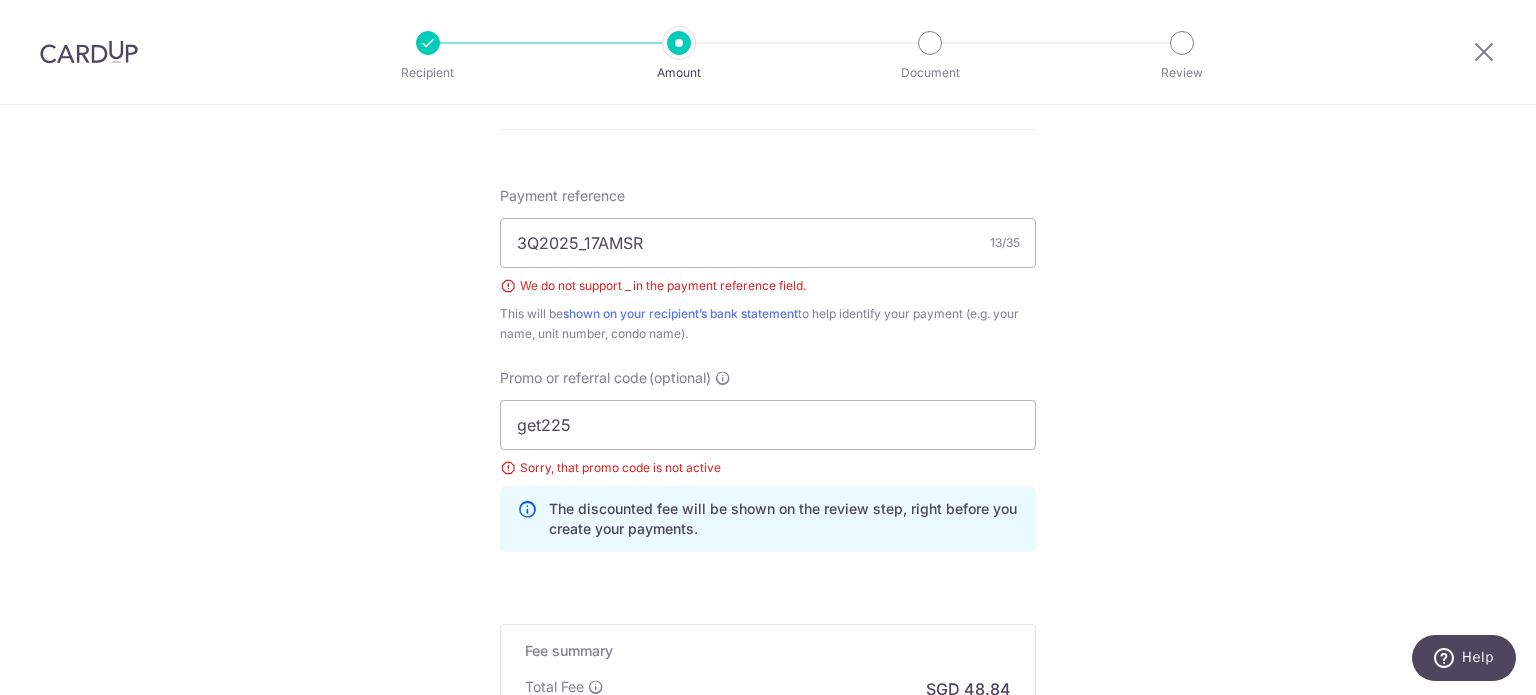 scroll, scrollTop: 1103, scrollLeft: 0, axis: vertical 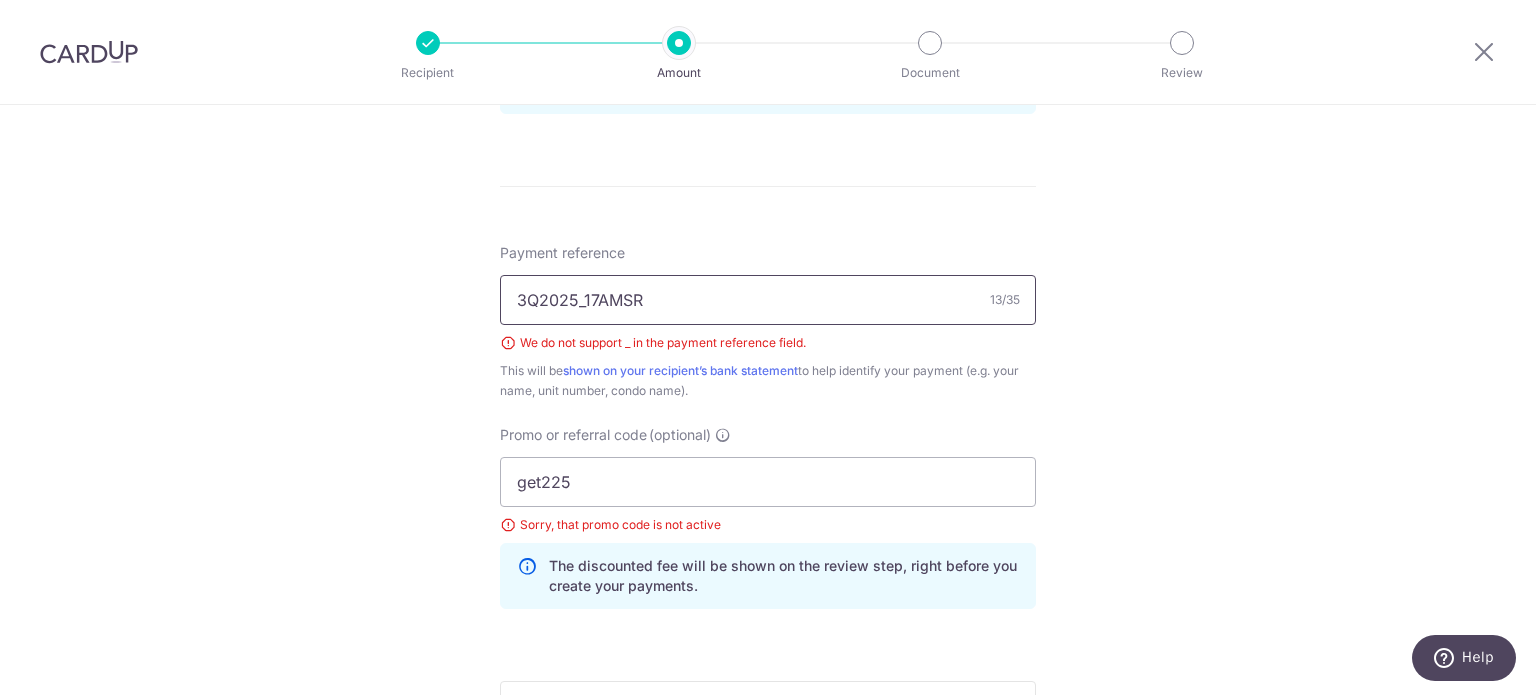 click on "3Q2025_17AMSR" at bounding box center (768, 300) 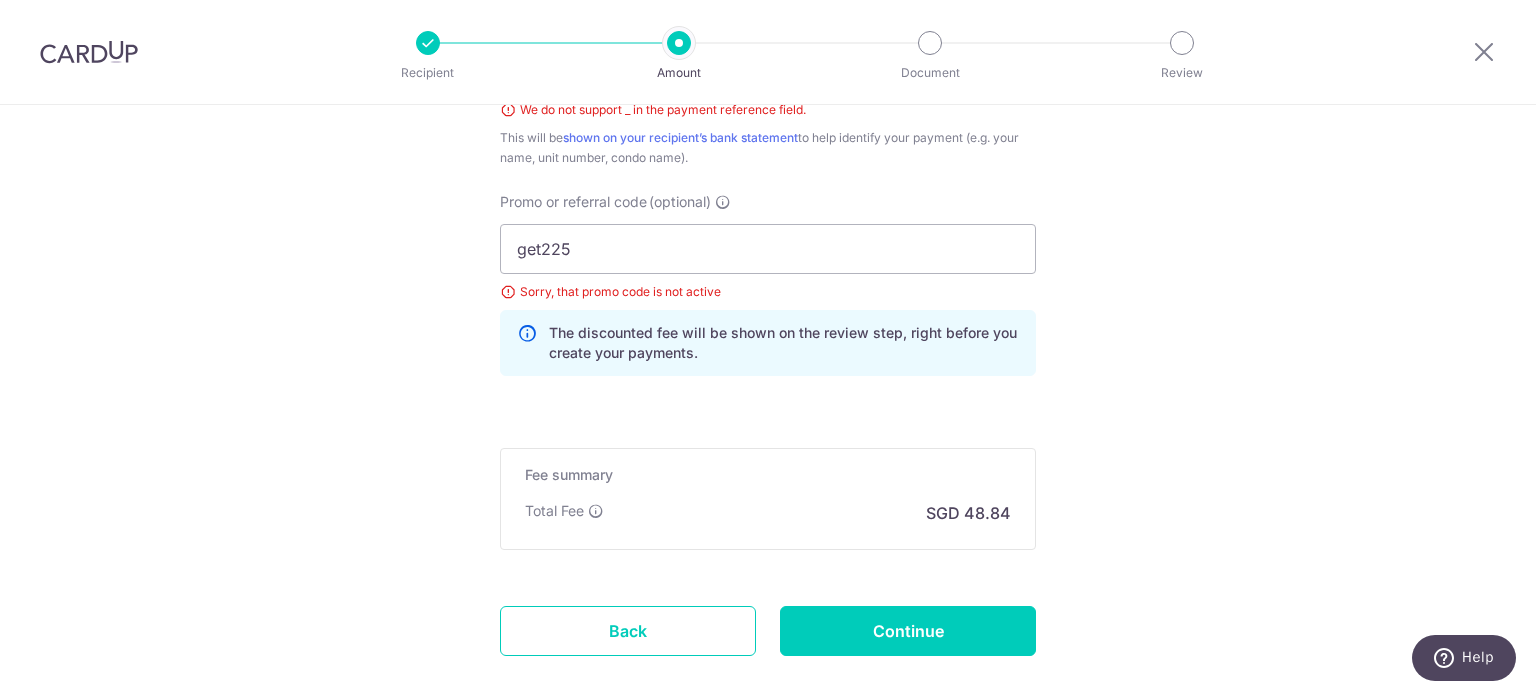 scroll, scrollTop: 1405, scrollLeft: 0, axis: vertical 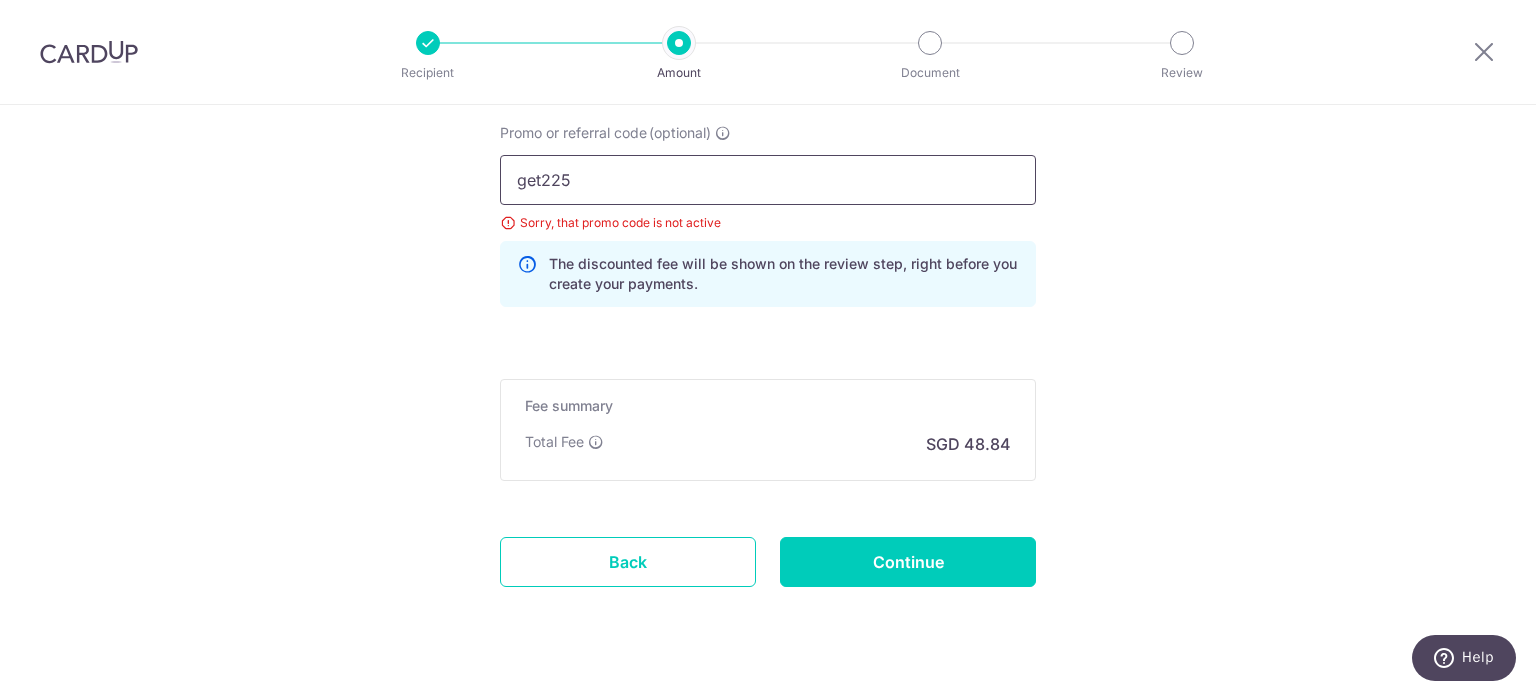 type on "3Q2025-17AMSR" 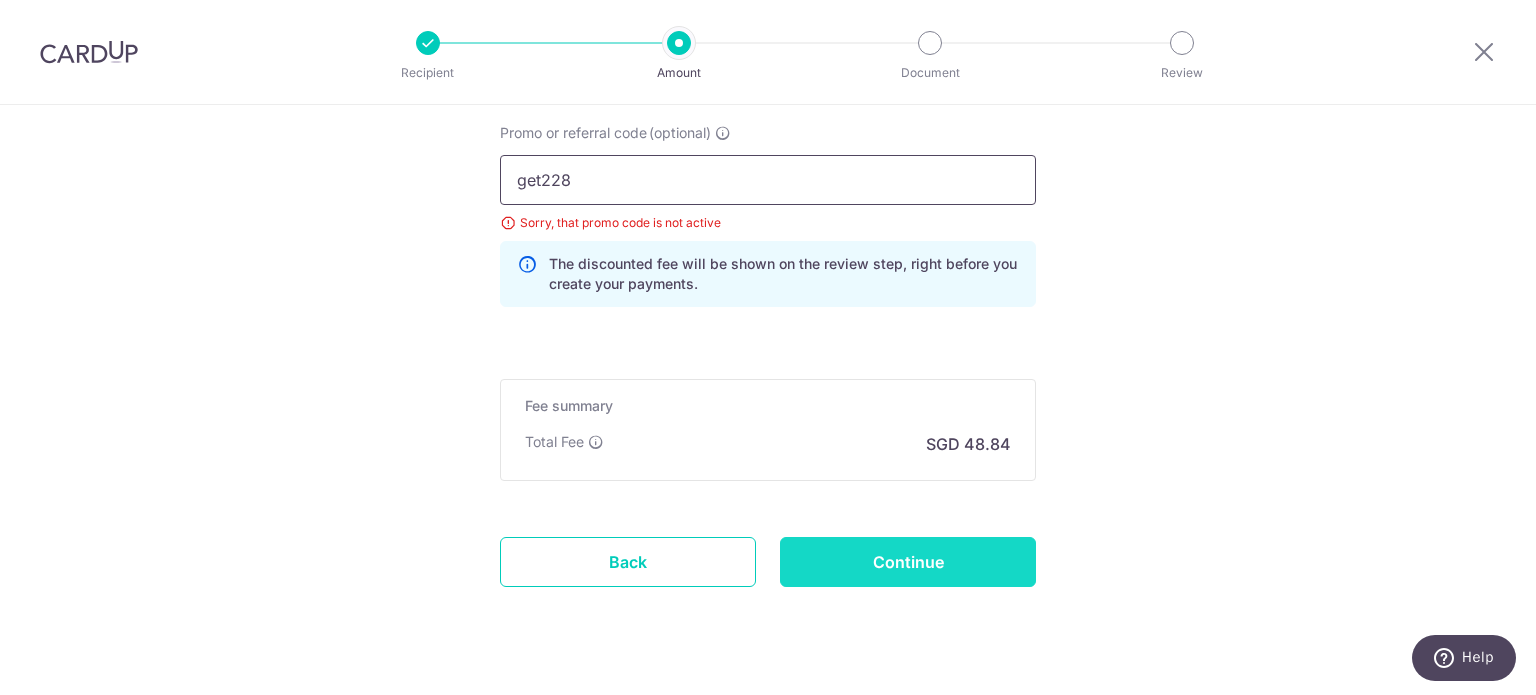 type on "get228" 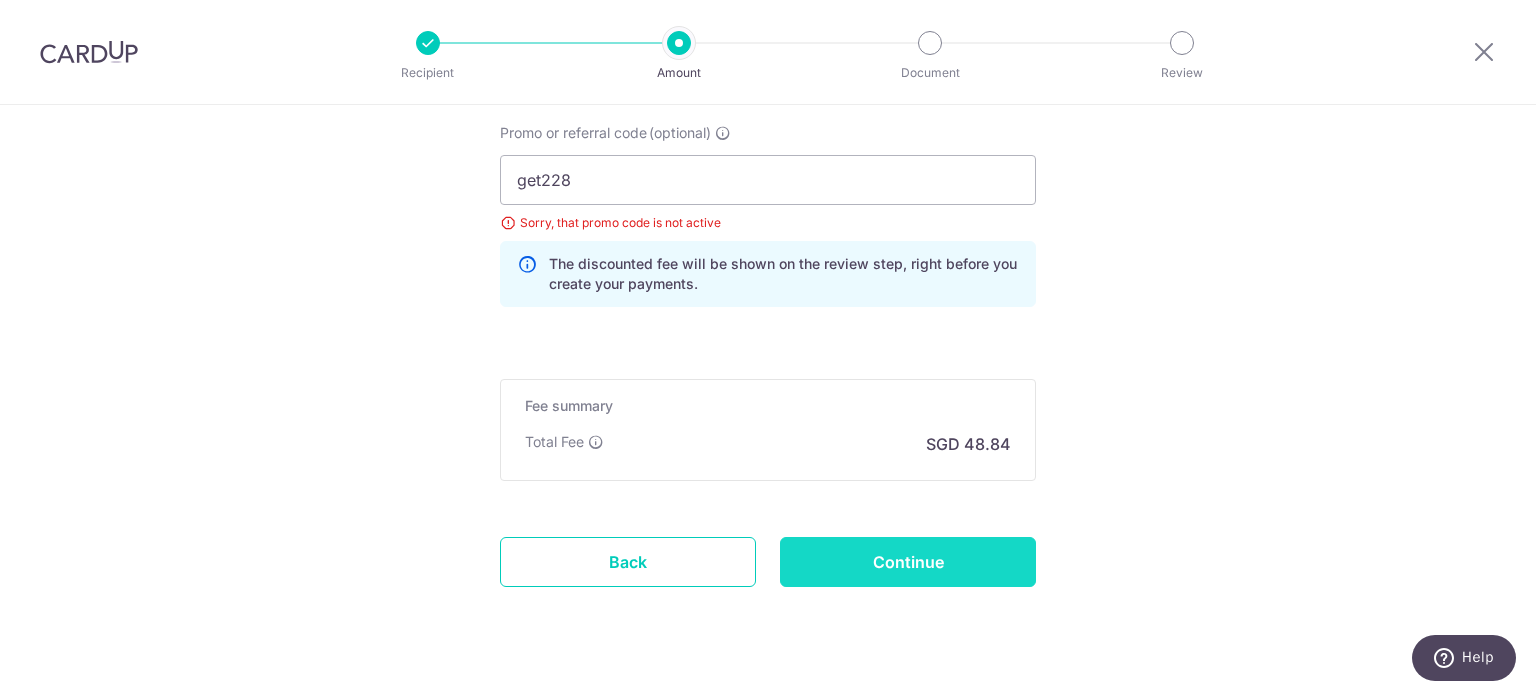 click on "Continue" at bounding box center (908, 562) 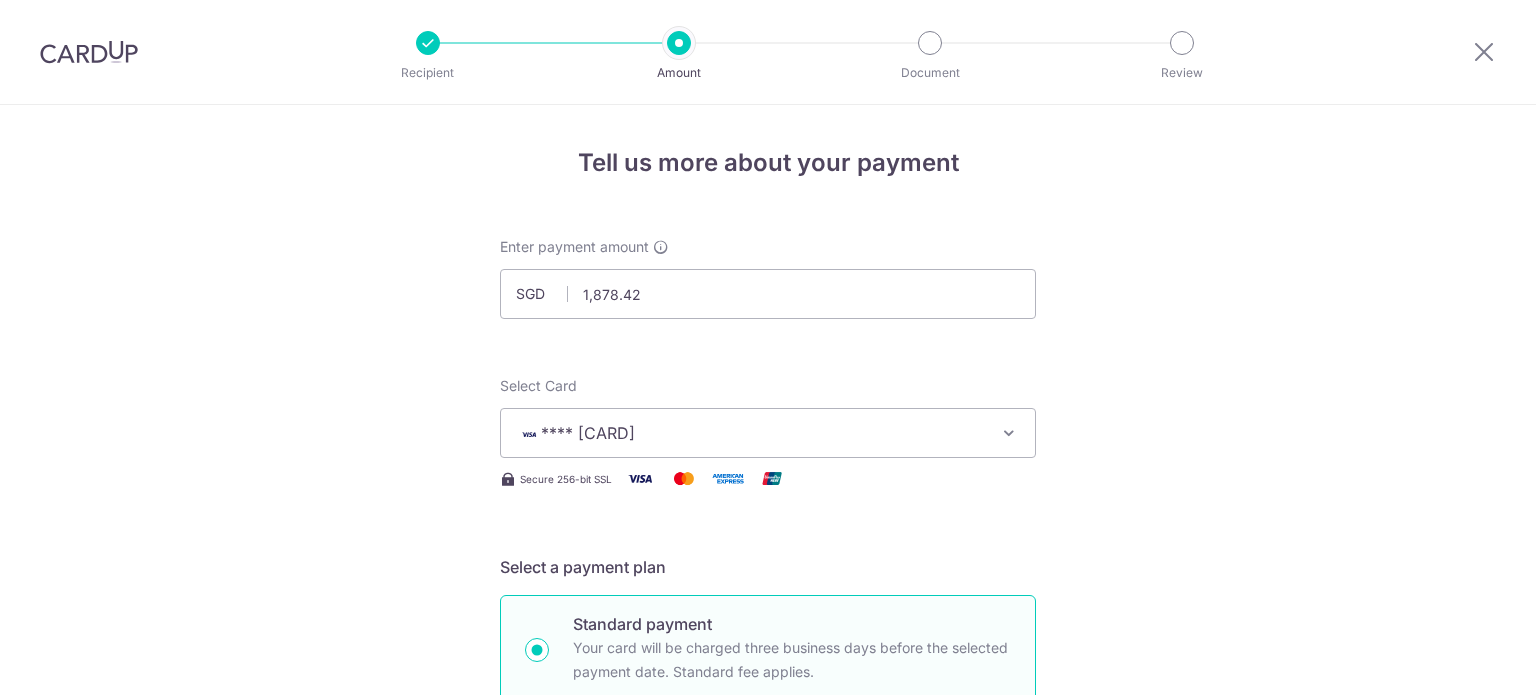 scroll, scrollTop: 0, scrollLeft: 0, axis: both 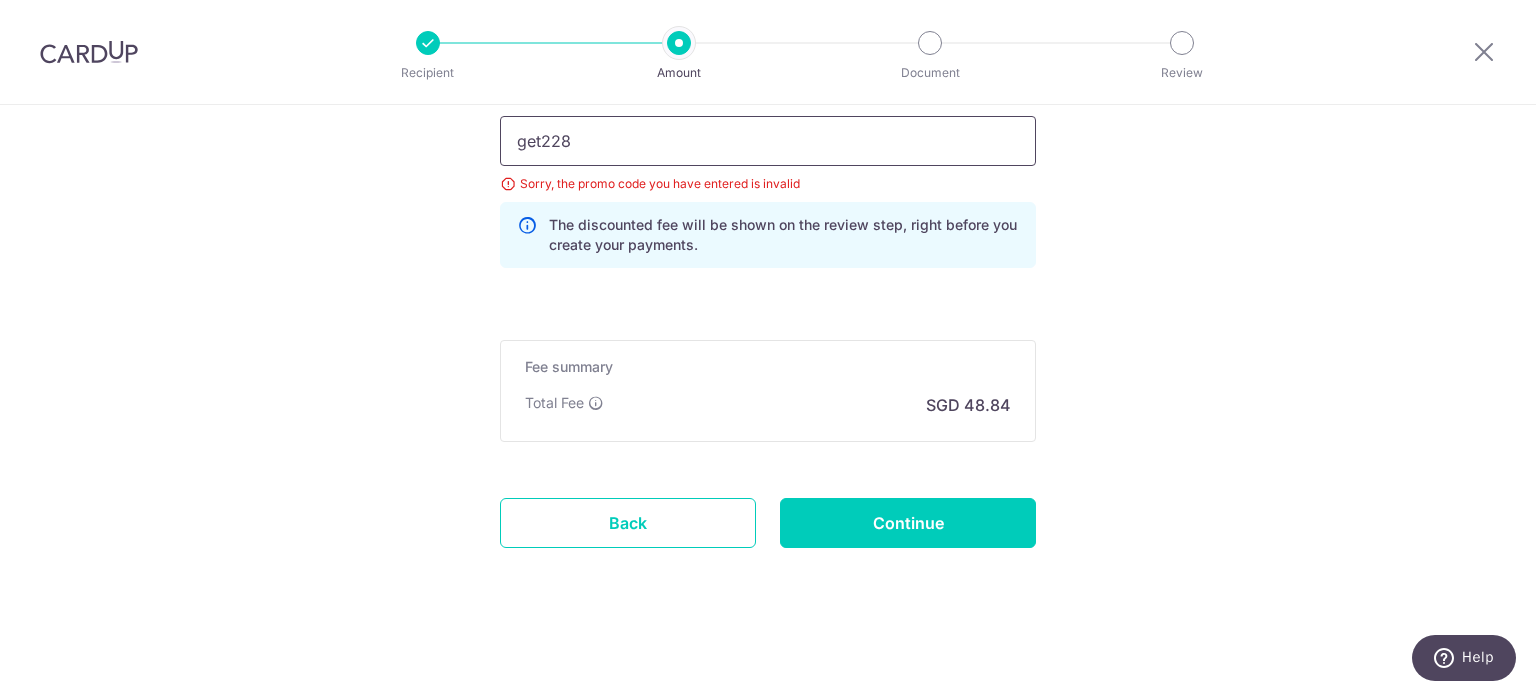click on "get228" at bounding box center (768, 141) 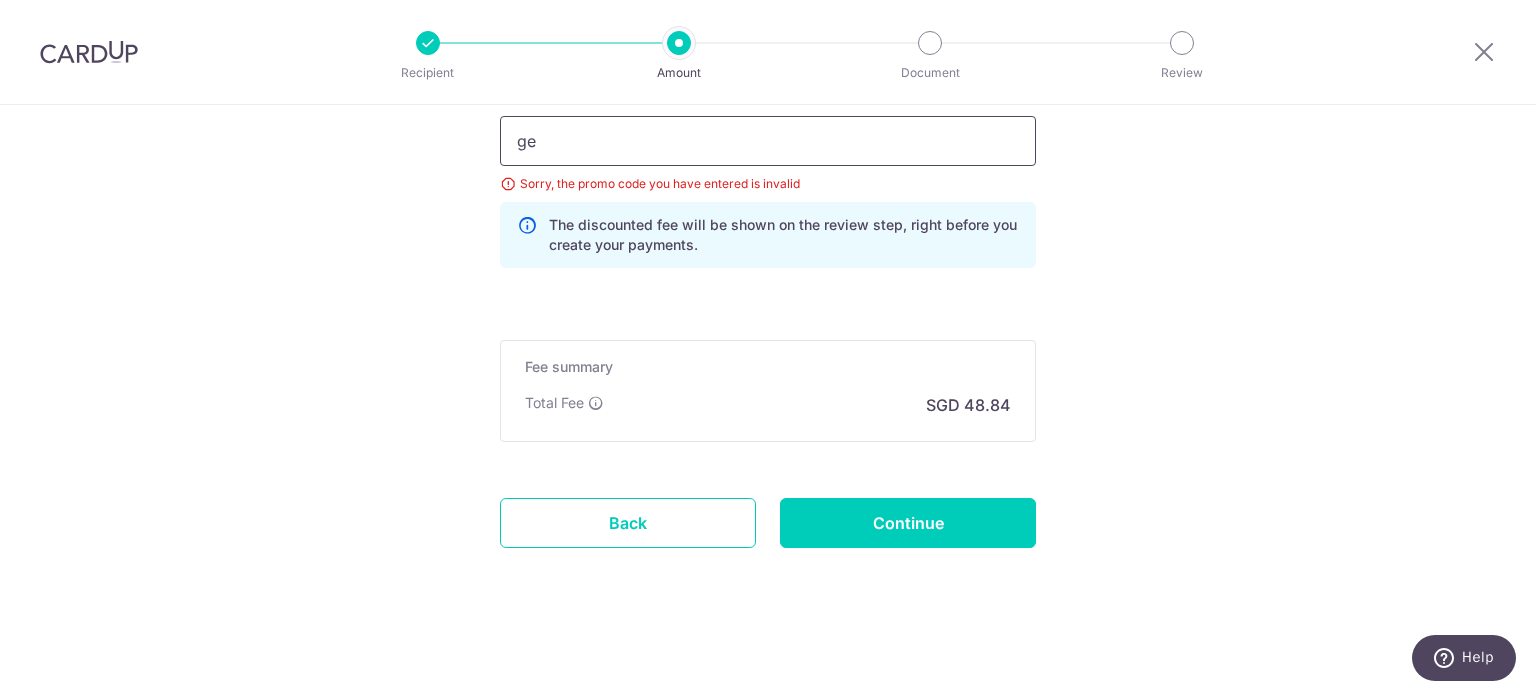 type on "g" 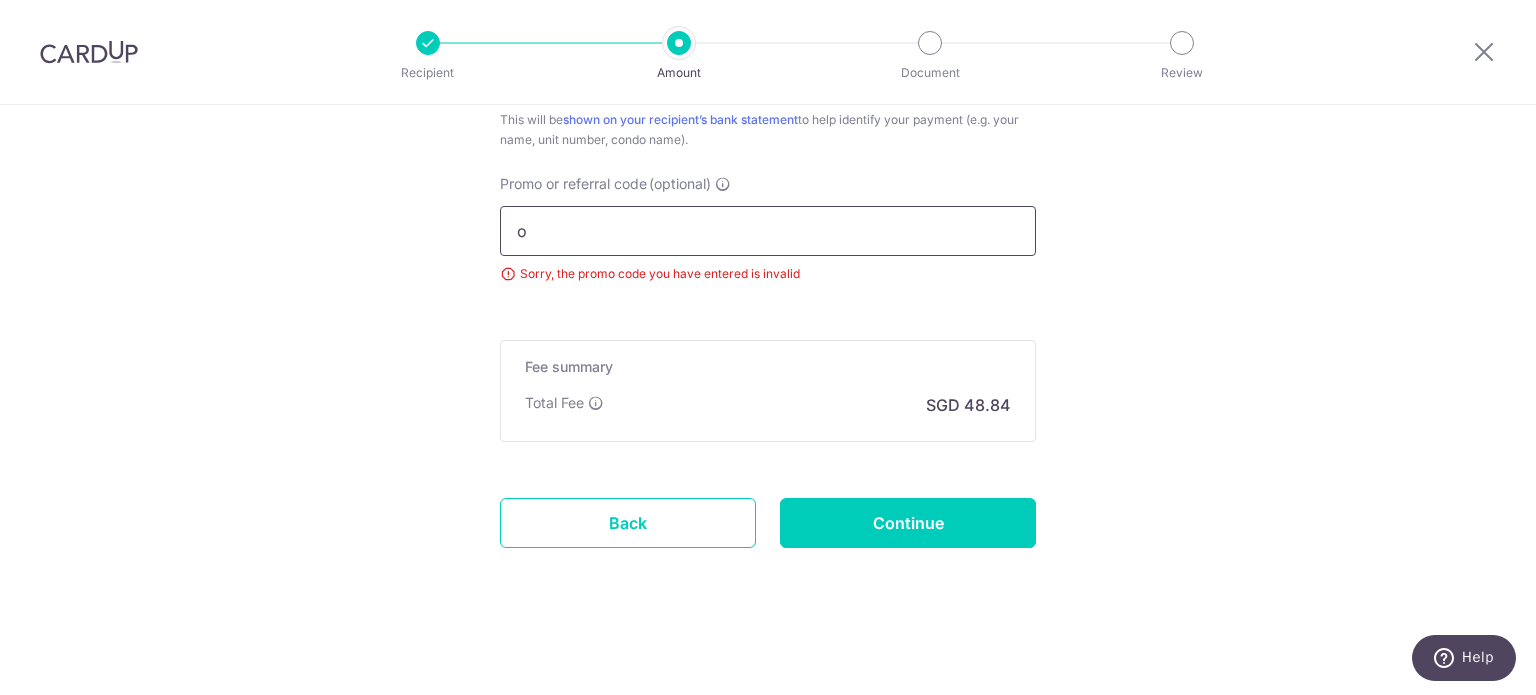 scroll, scrollTop: 1416, scrollLeft: 0, axis: vertical 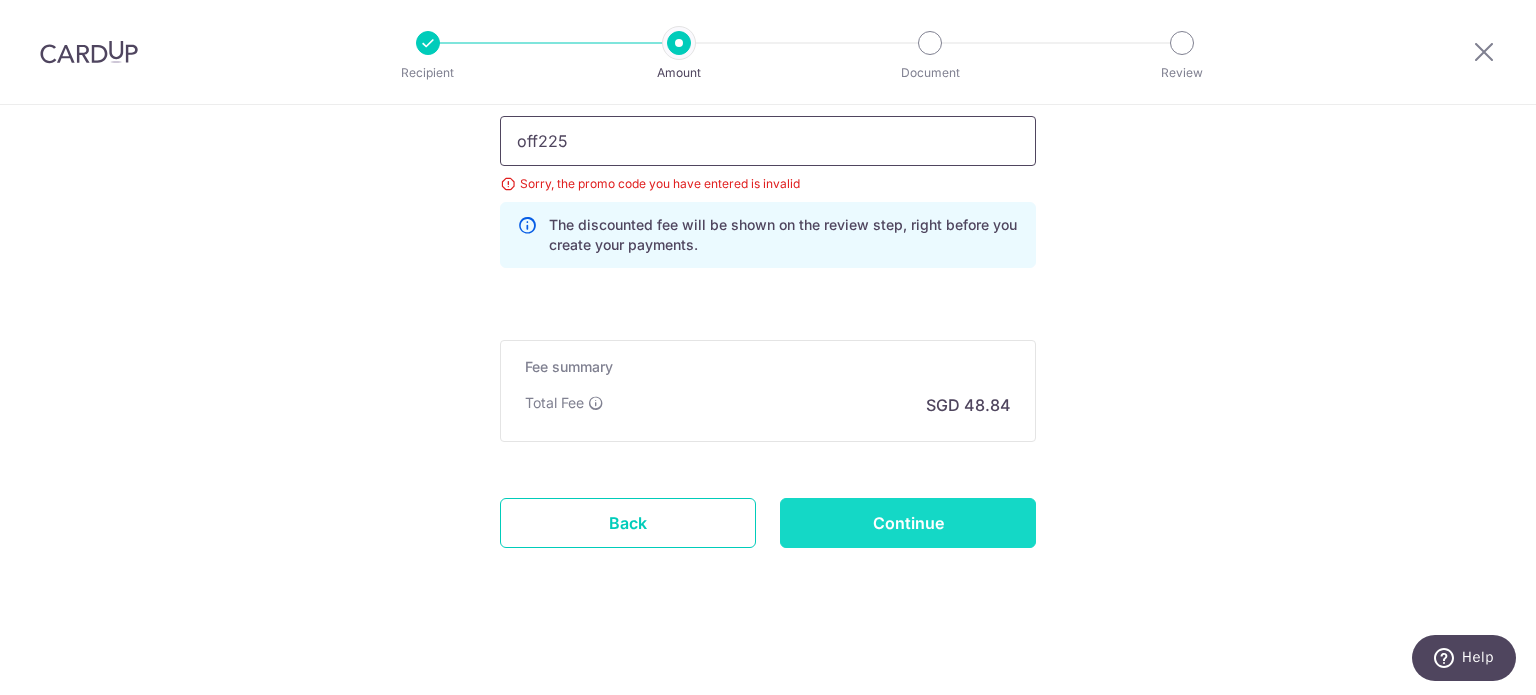 type on "off225" 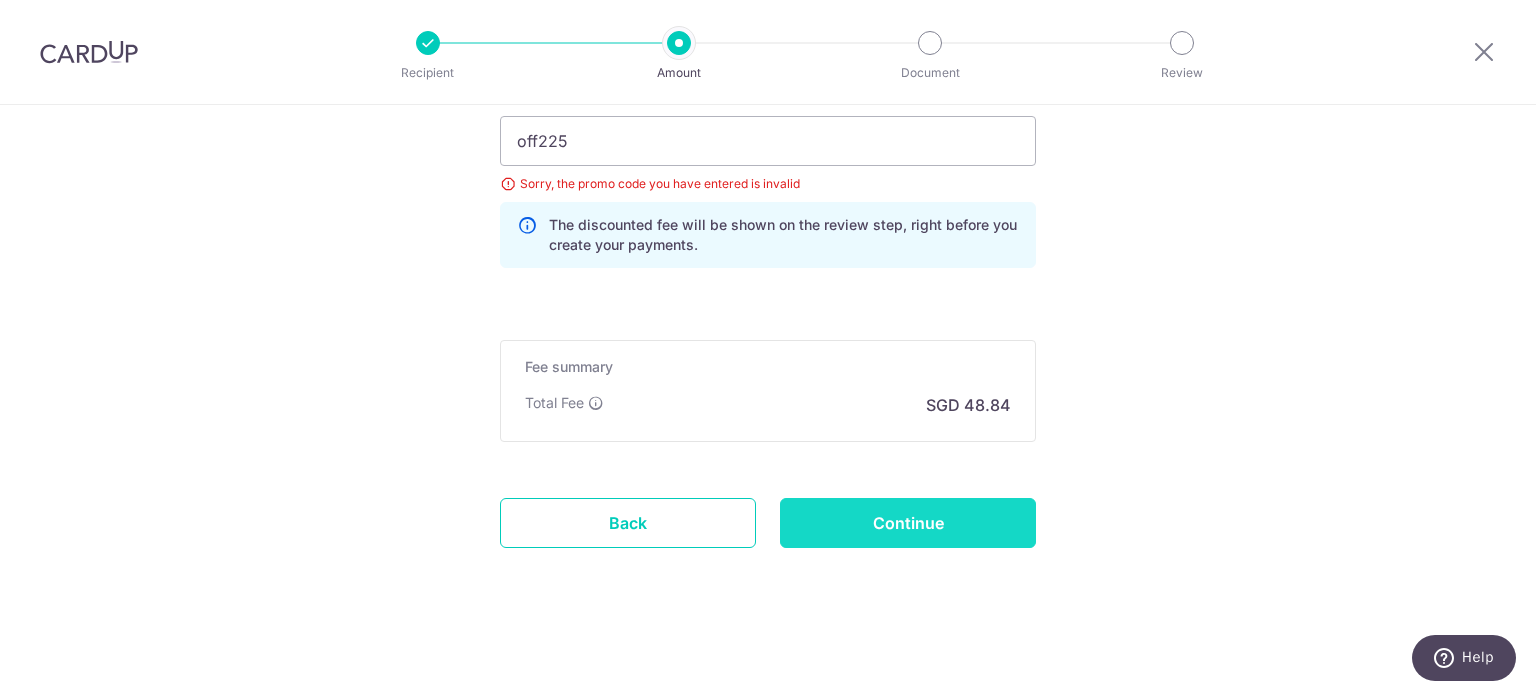 click on "Continue" at bounding box center (908, 523) 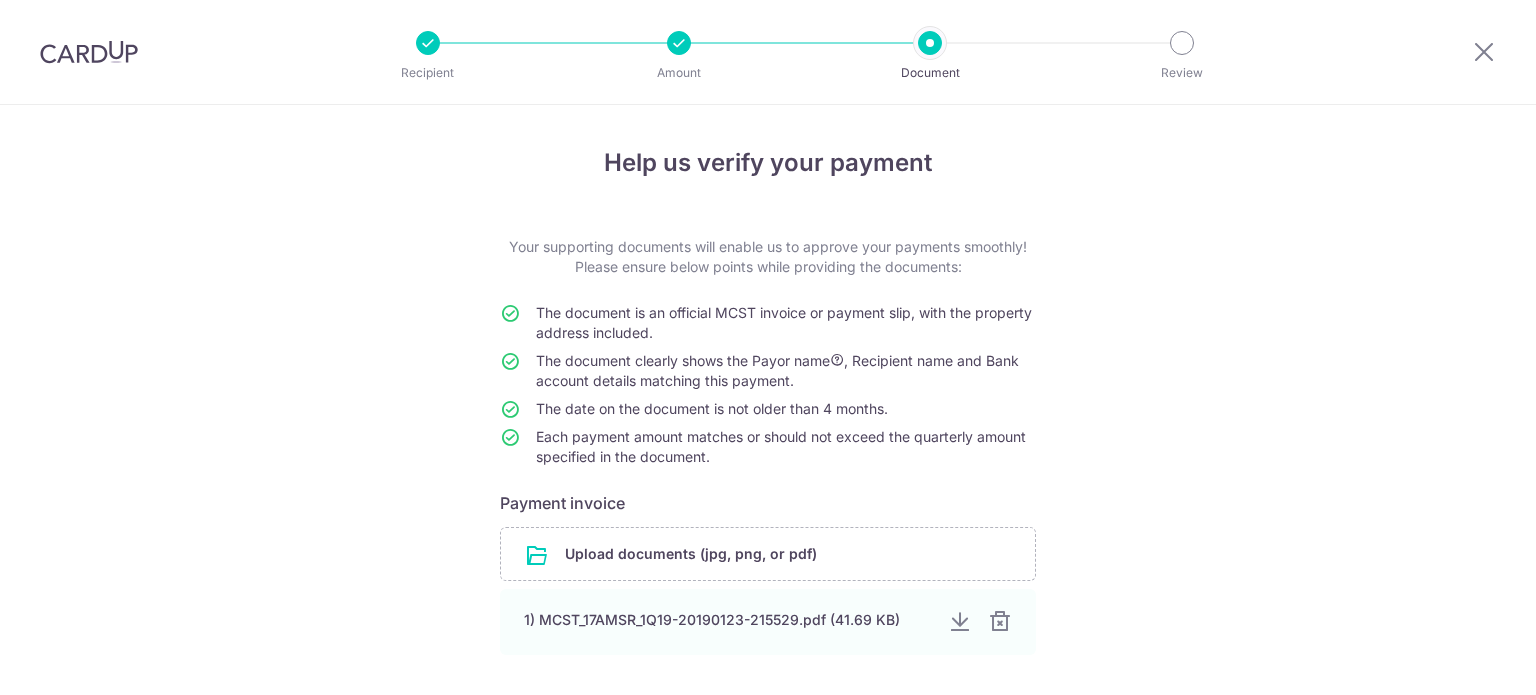 scroll, scrollTop: 0, scrollLeft: 0, axis: both 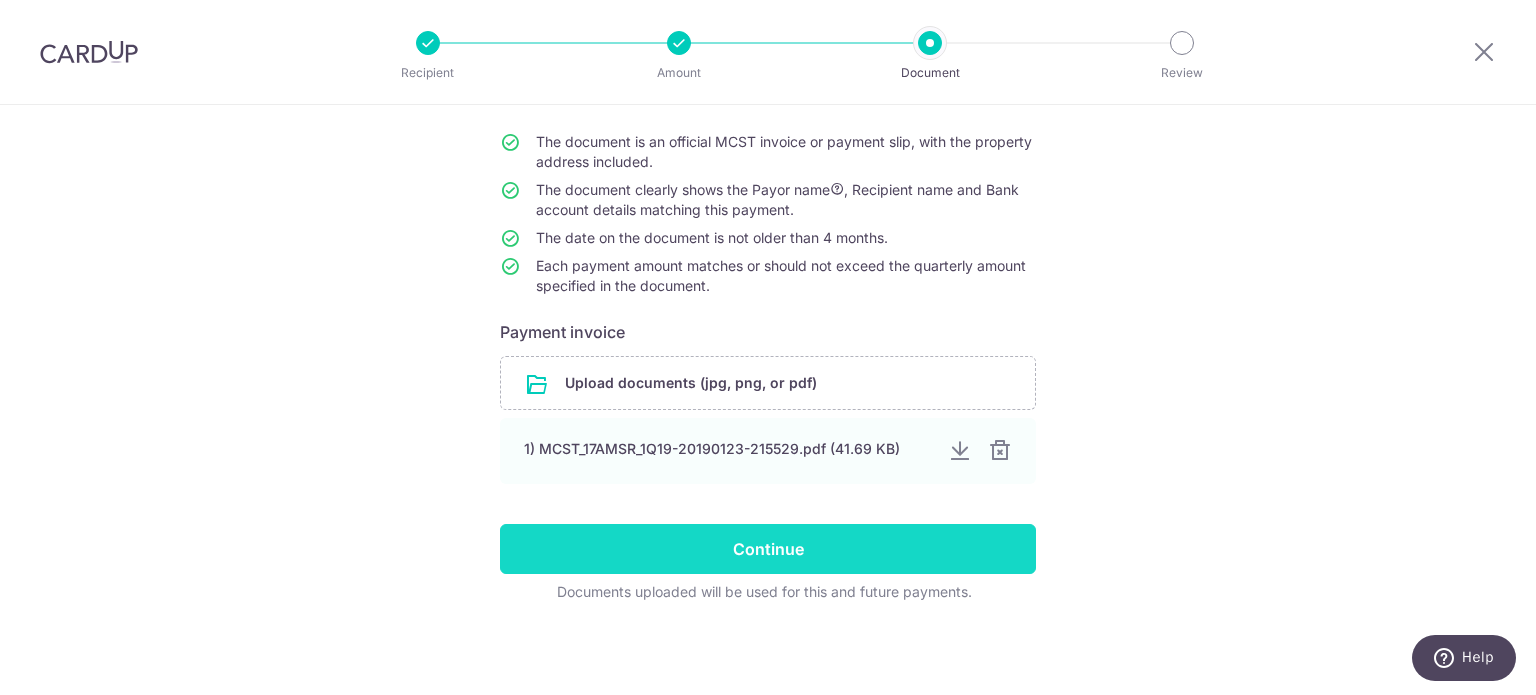 click on "Continue" at bounding box center [768, 549] 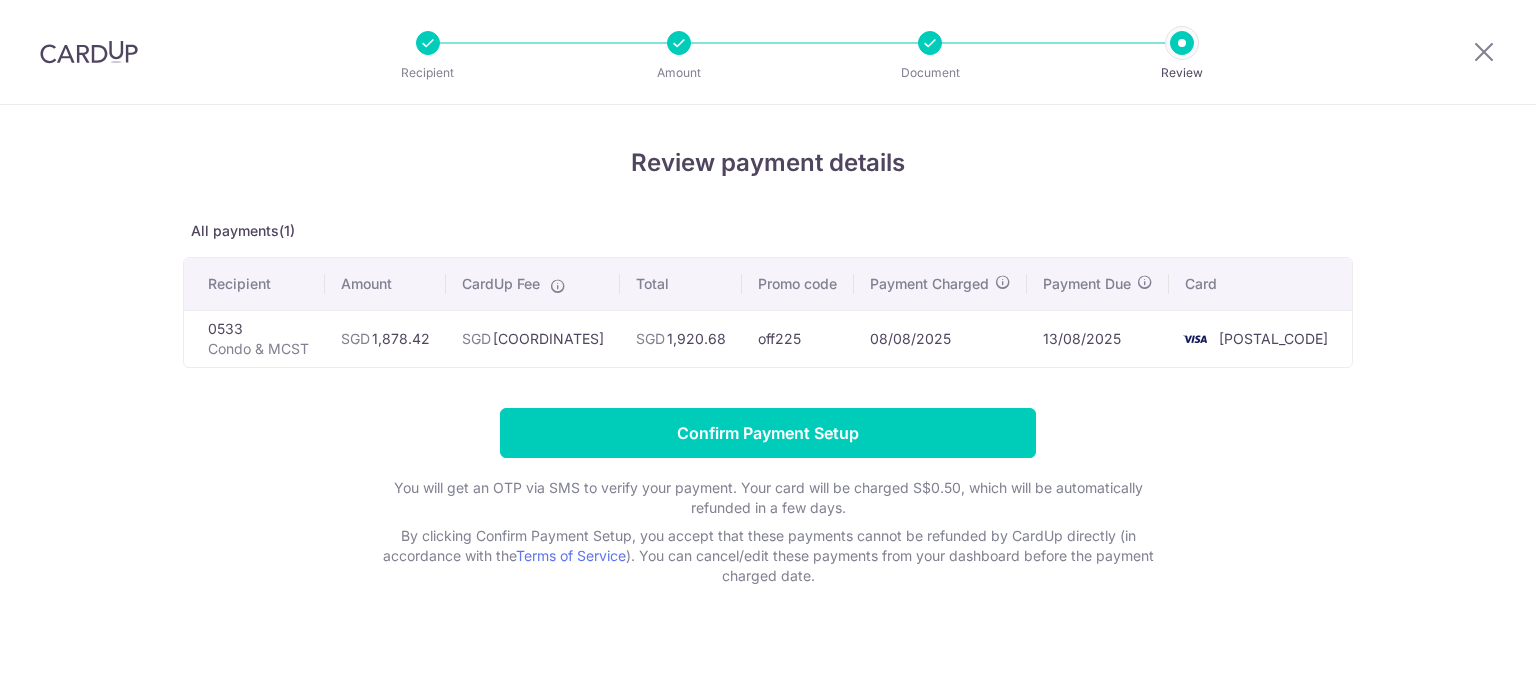 scroll, scrollTop: 0, scrollLeft: 0, axis: both 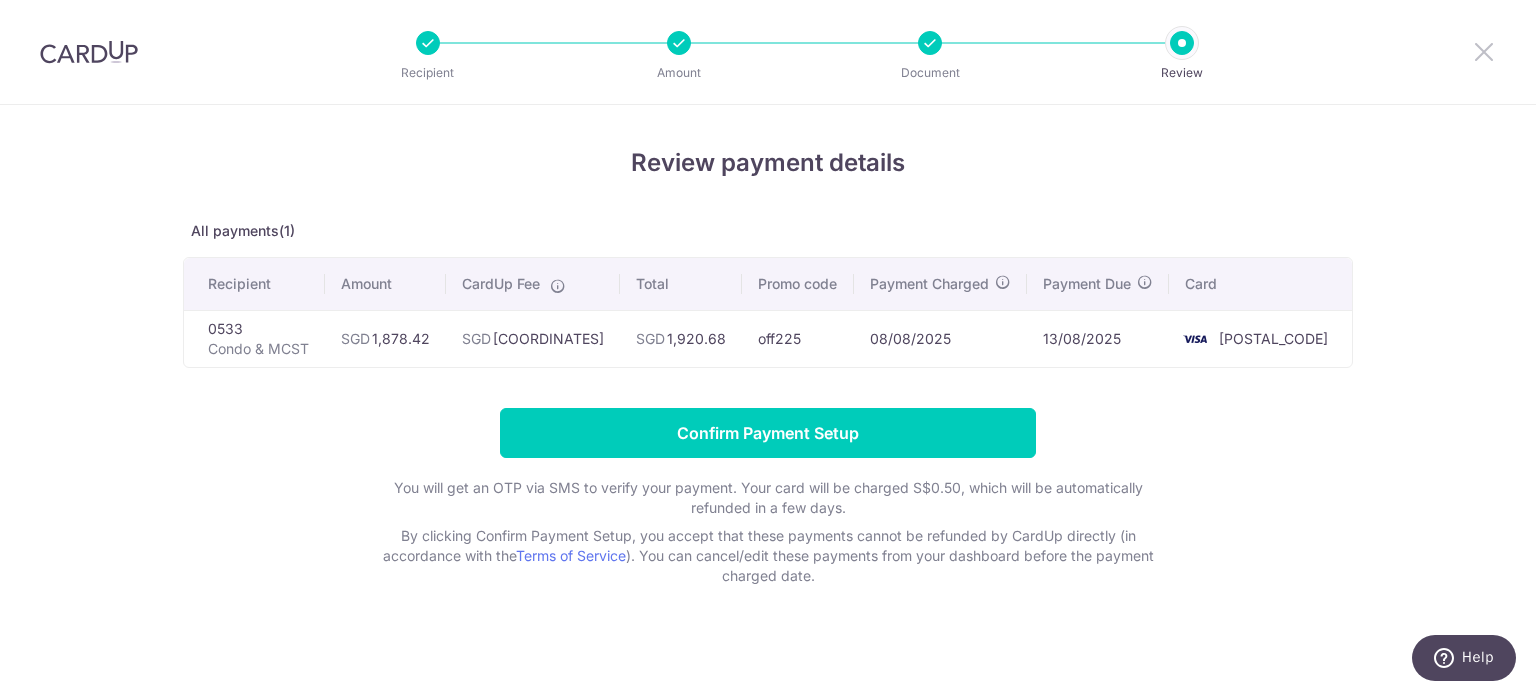 click at bounding box center [1484, 51] 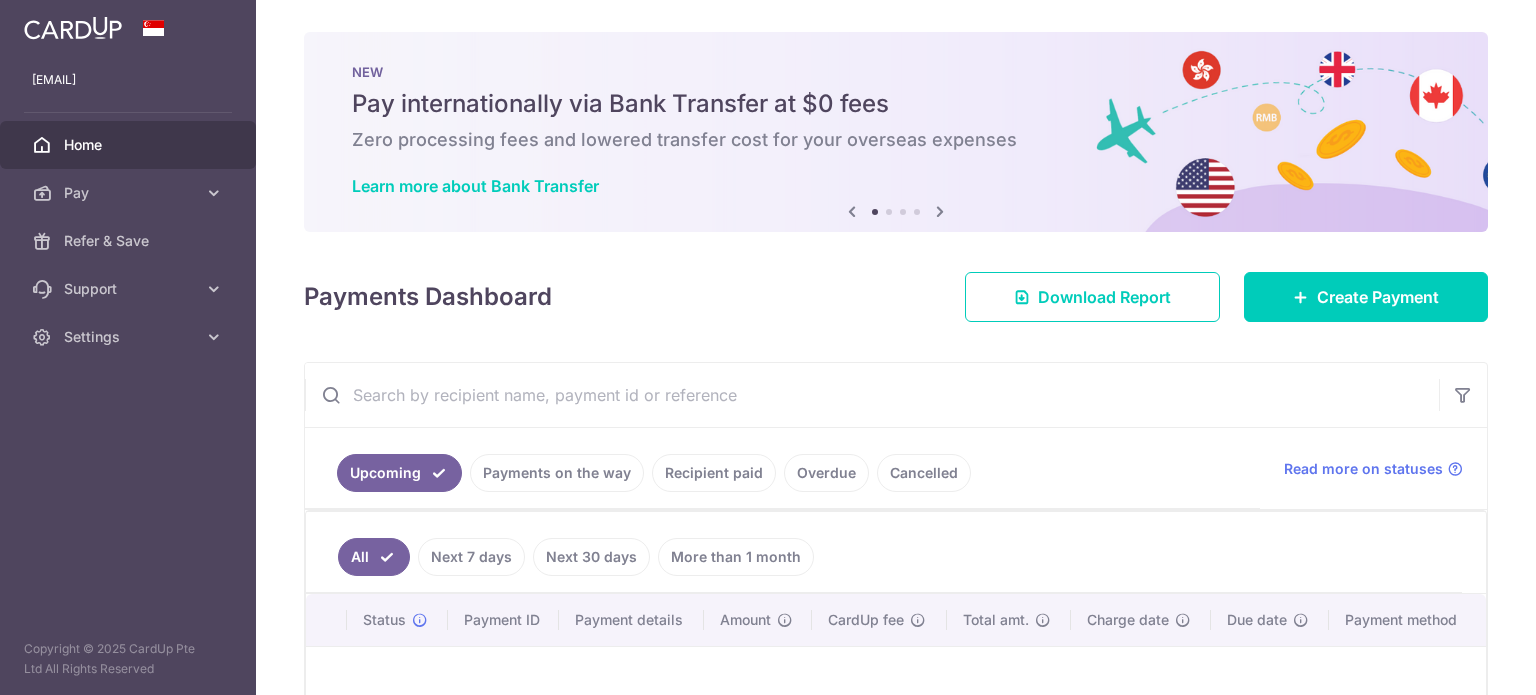 scroll, scrollTop: 0, scrollLeft: 0, axis: both 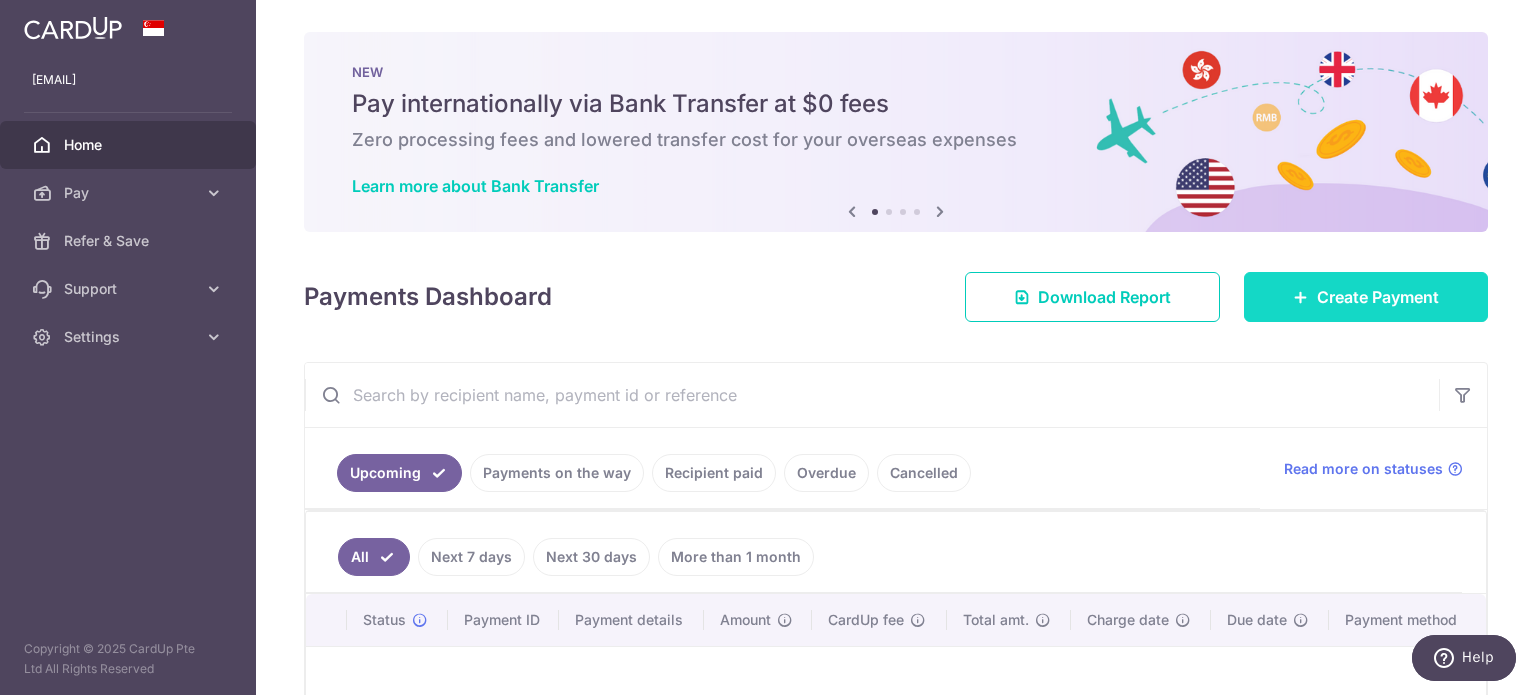 click on "Create Payment" at bounding box center (1378, 297) 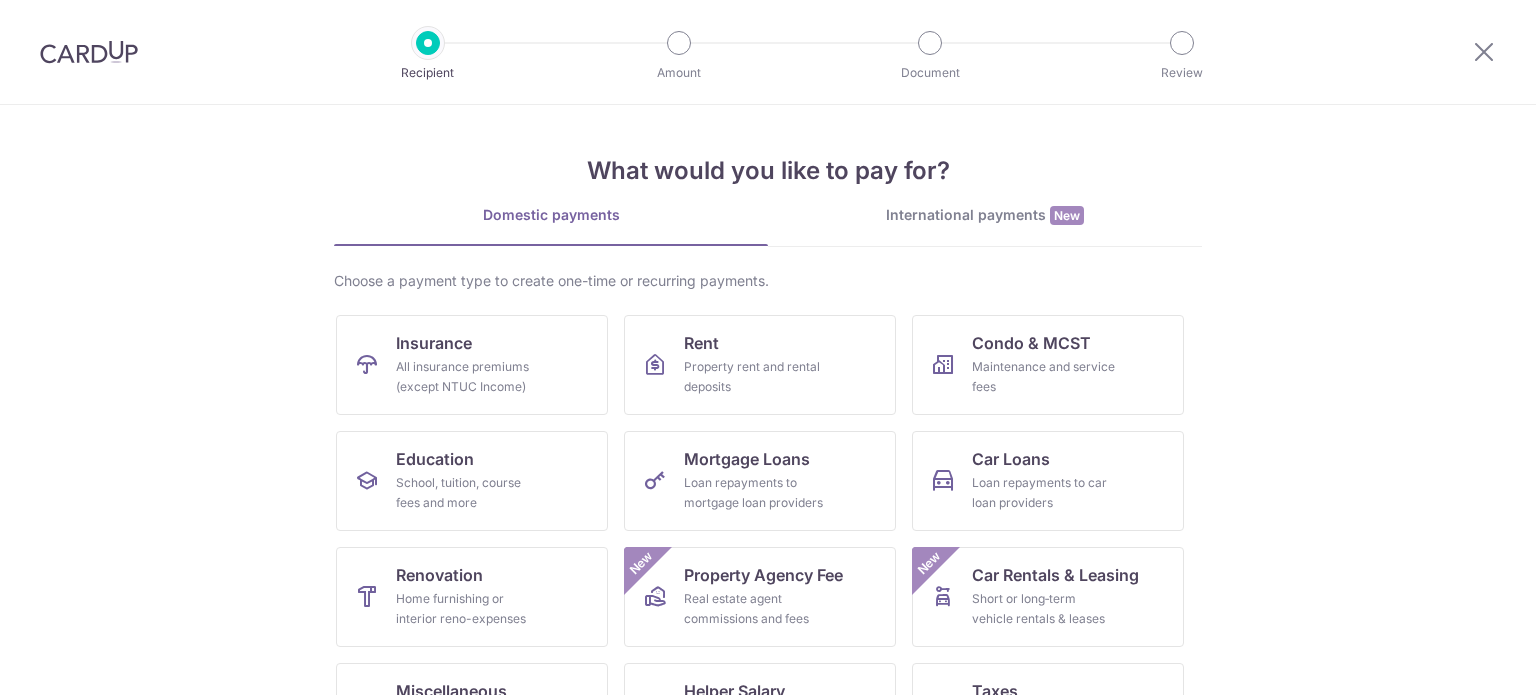 scroll, scrollTop: 0, scrollLeft: 0, axis: both 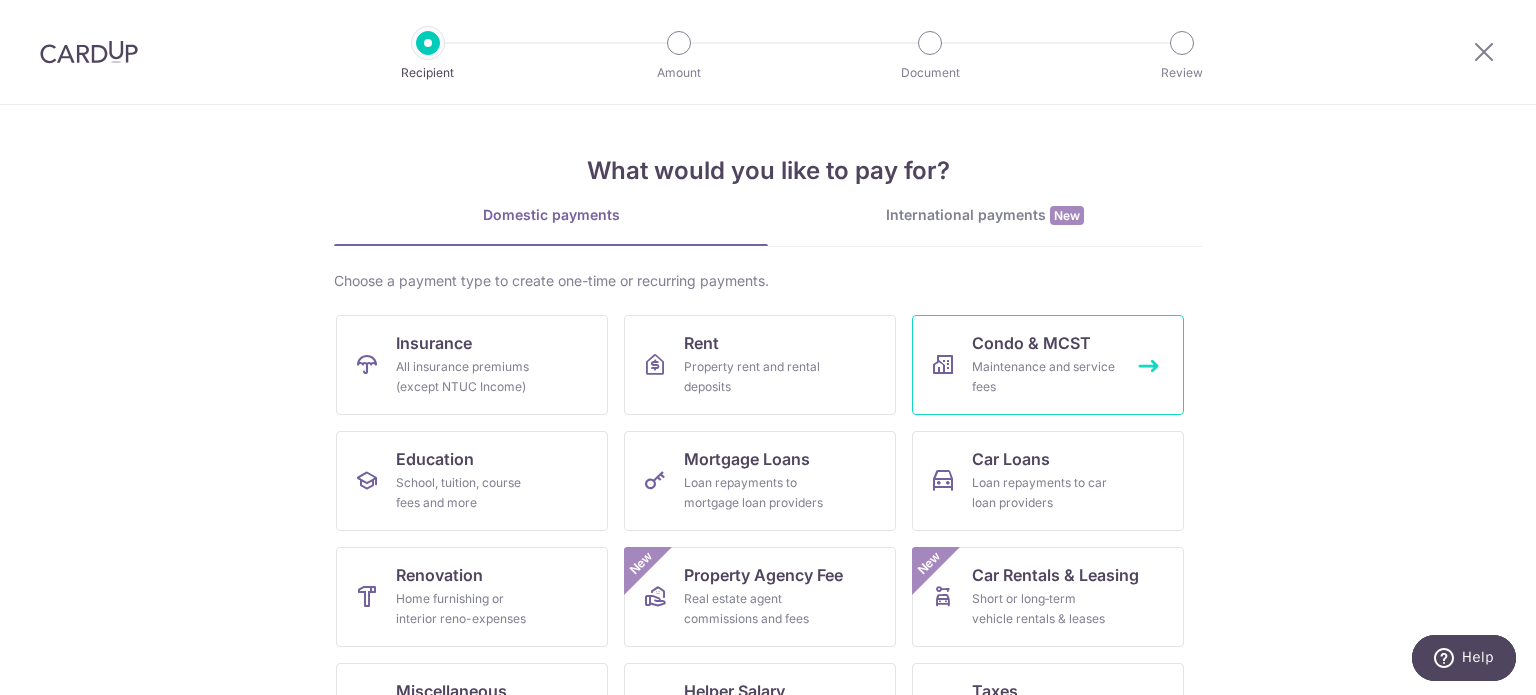 click on "Maintenance and service fees" at bounding box center (1044, 377) 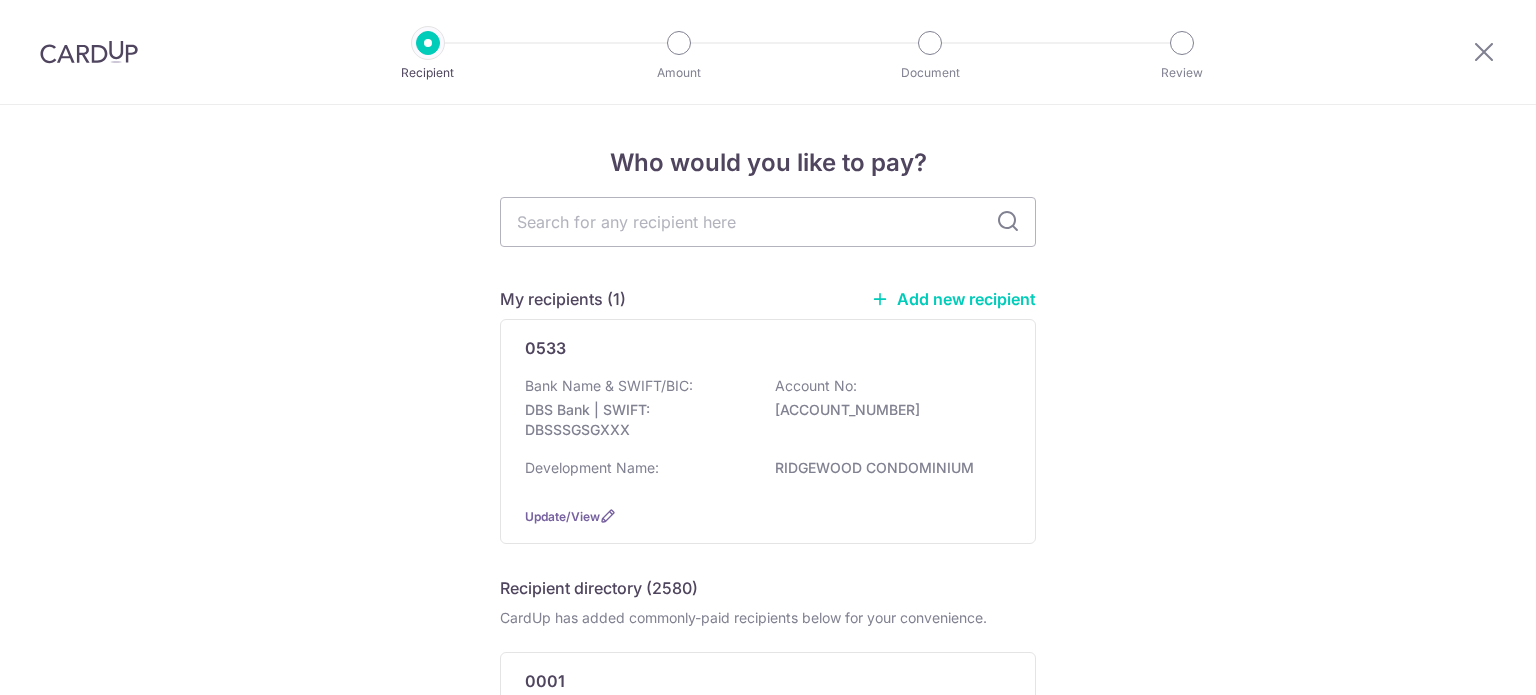 scroll, scrollTop: 0, scrollLeft: 0, axis: both 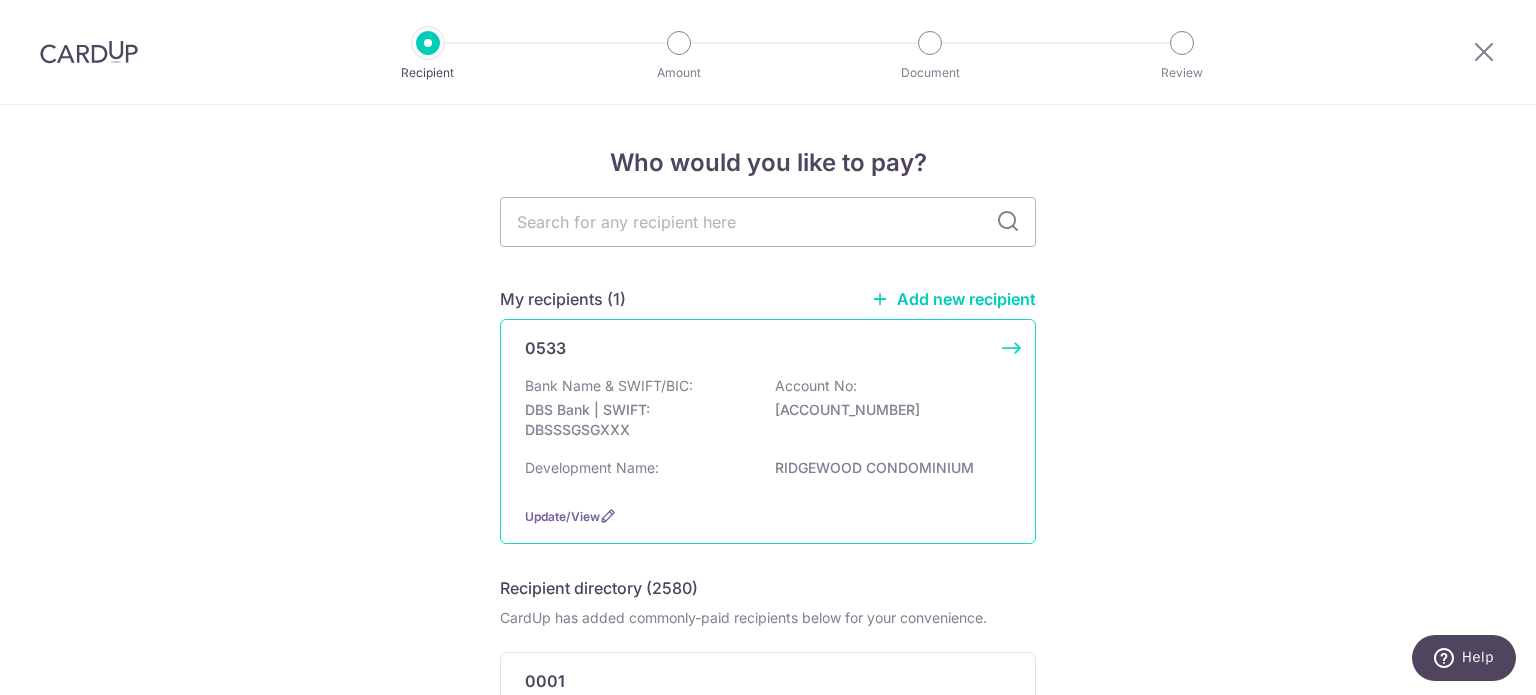 click on "Bank Name & SWIFT/BIC:
DBS Bank | SWIFT: DBSSSGSGXXX
Account No:
[ACCOUNT_NUMBER]
Development Name:
[DEVELOPMENT_NAME]" at bounding box center (768, 433) 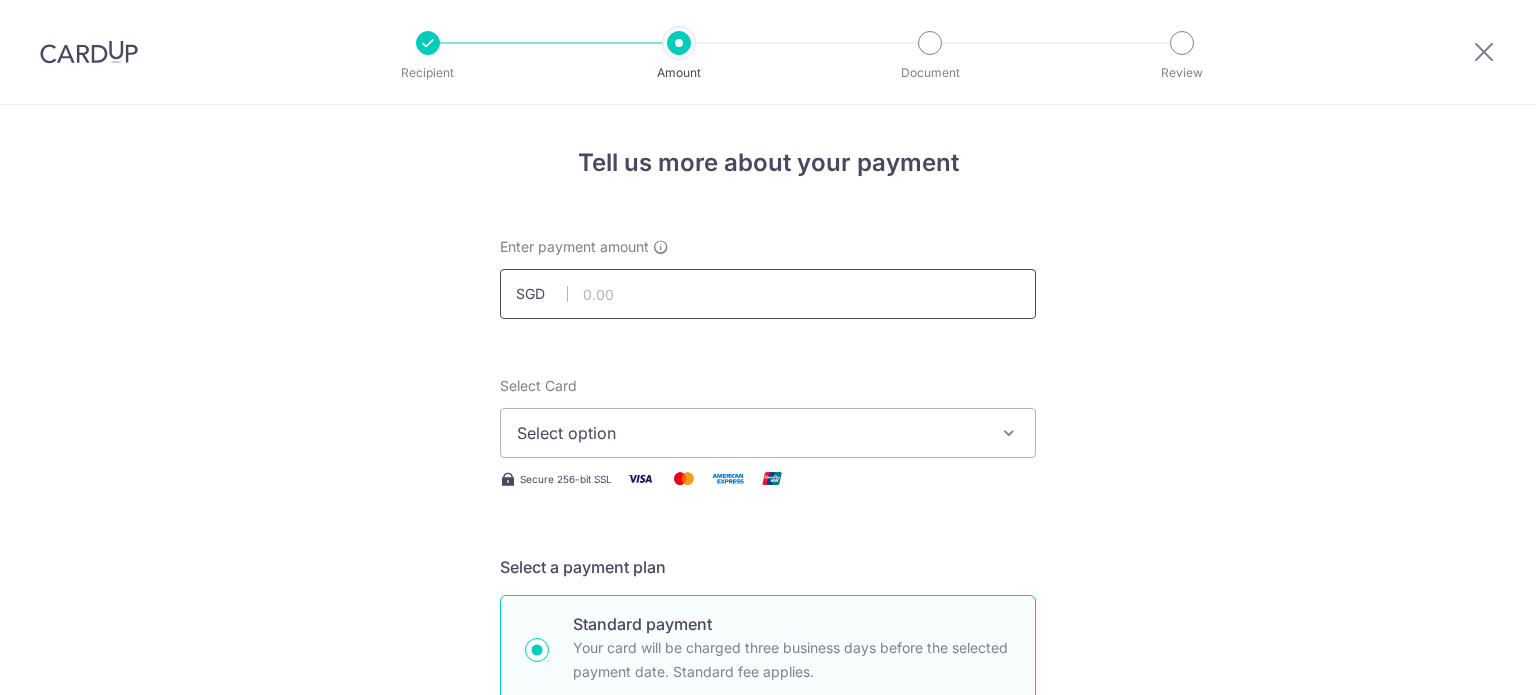 scroll, scrollTop: 0, scrollLeft: 0, axis: both 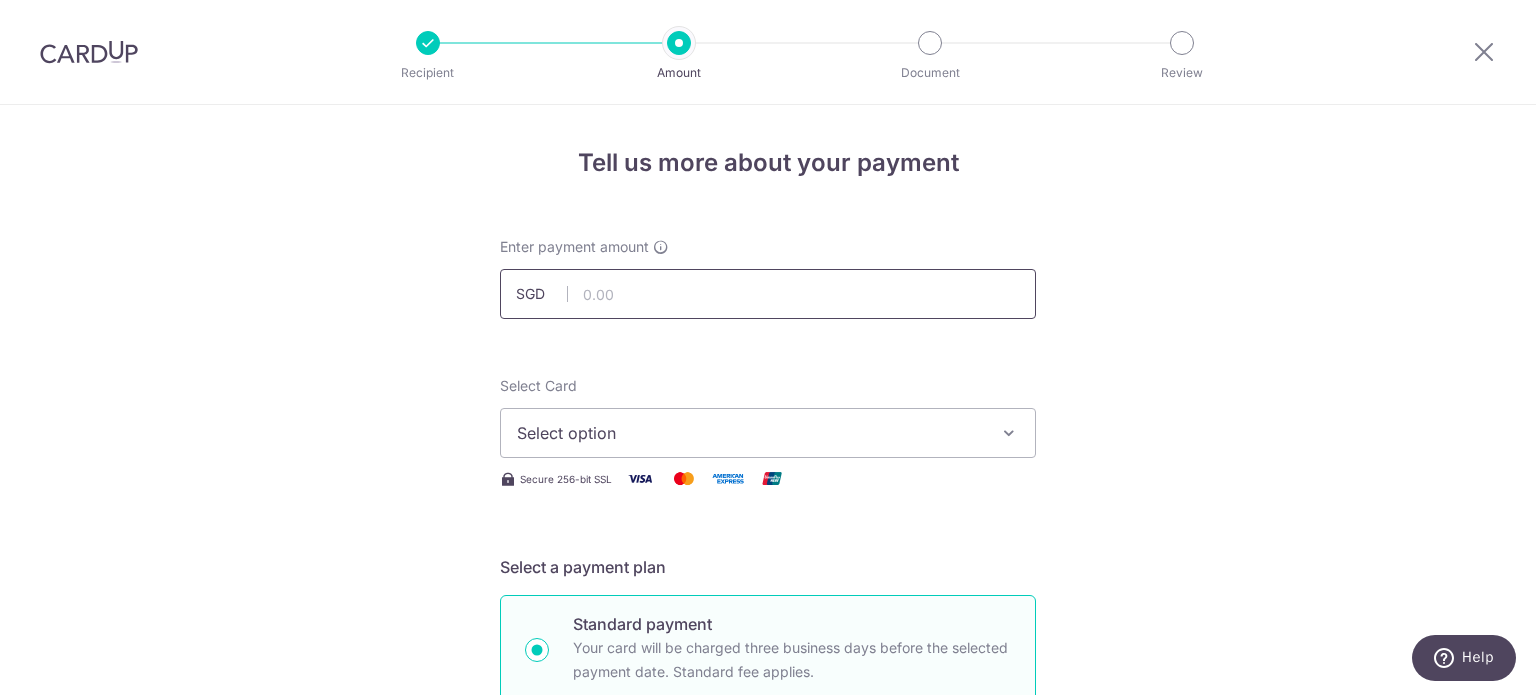 click at bounding box center [768, 294] 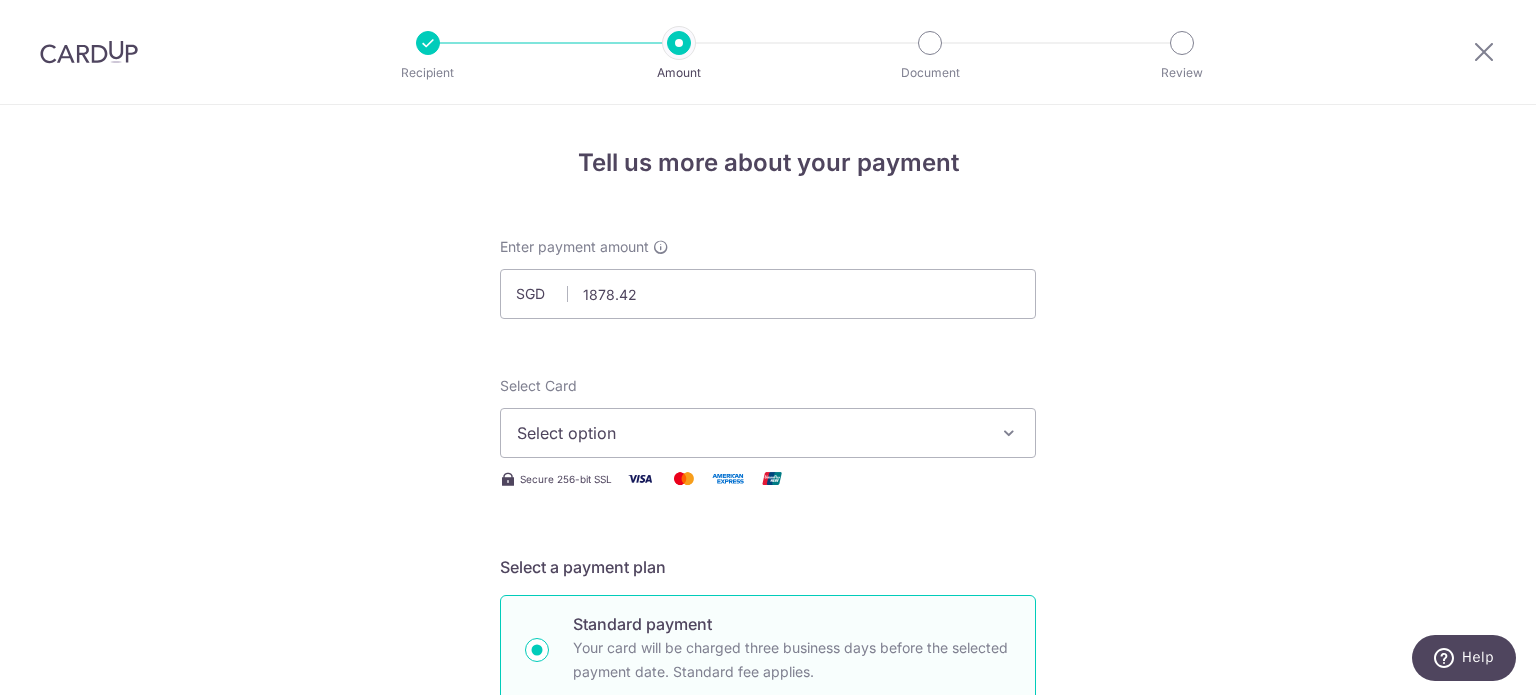 type on "1,878.42" 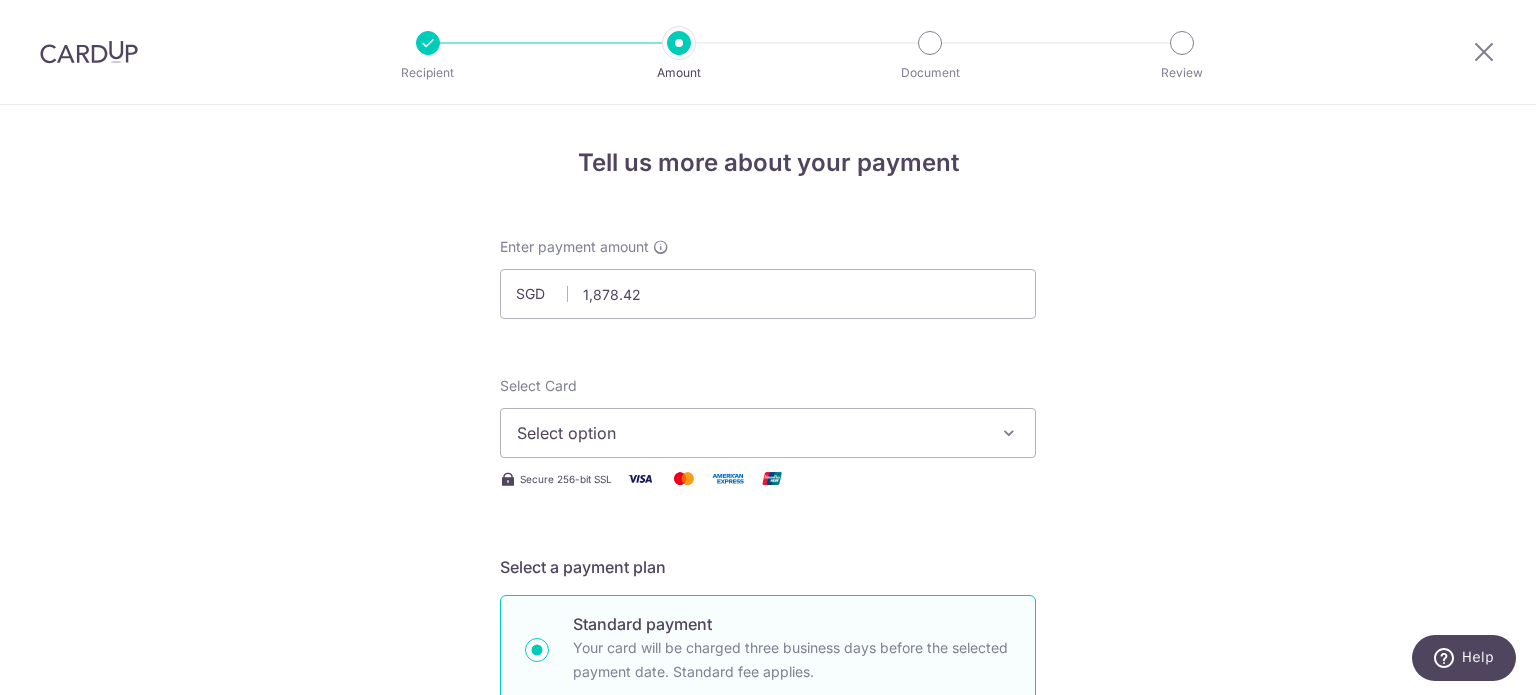 click on "Select option" at bounding box center (750, 433) 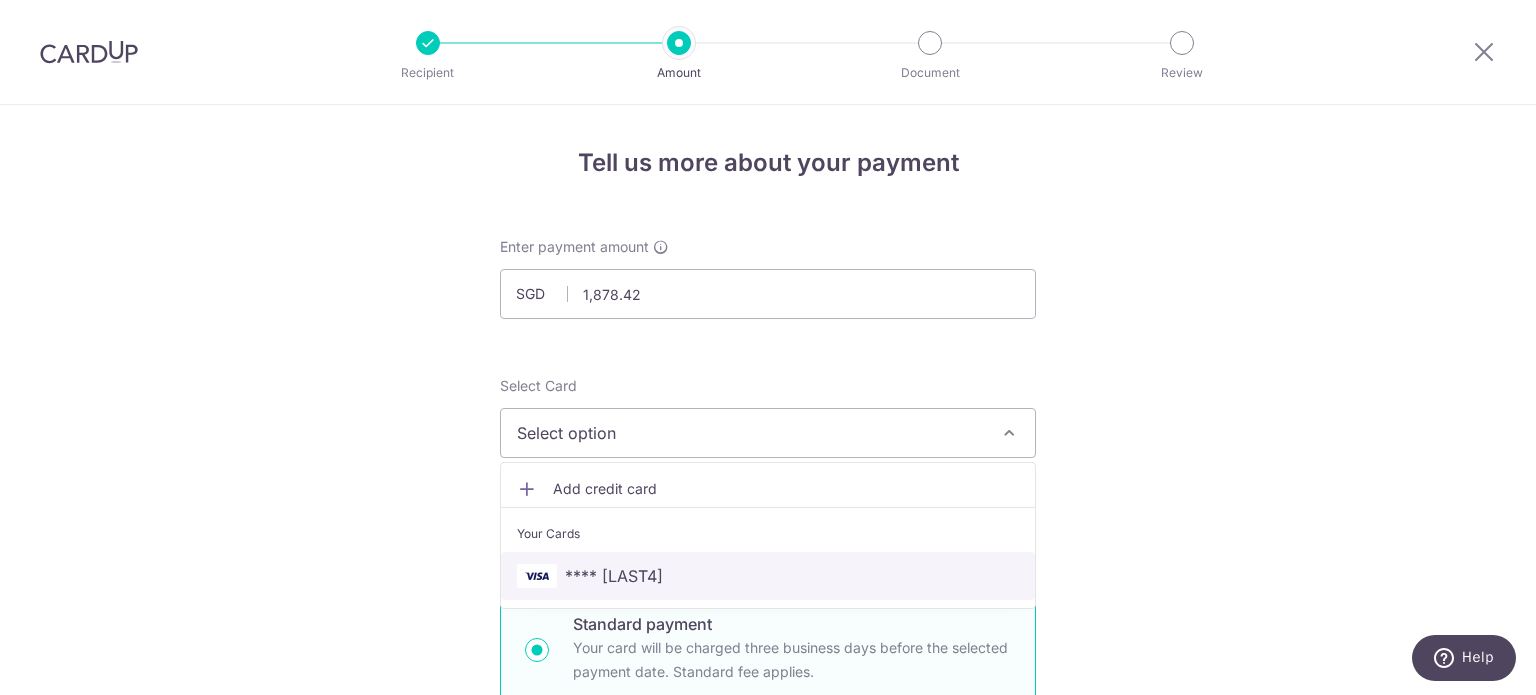 click on "**** 8304" at bounding box center [614, 576] 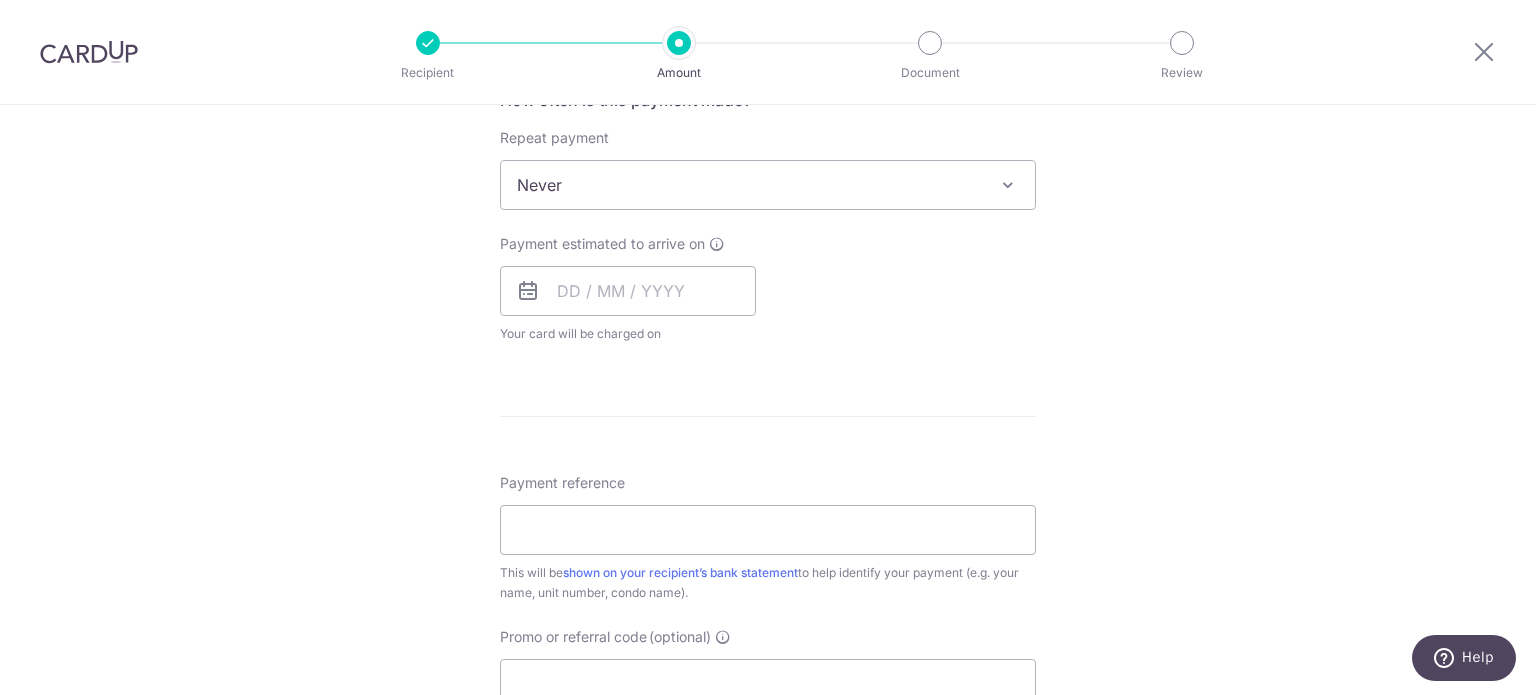 scroll, scrollTop: 850, scrollLeft: 0, axis: vertical 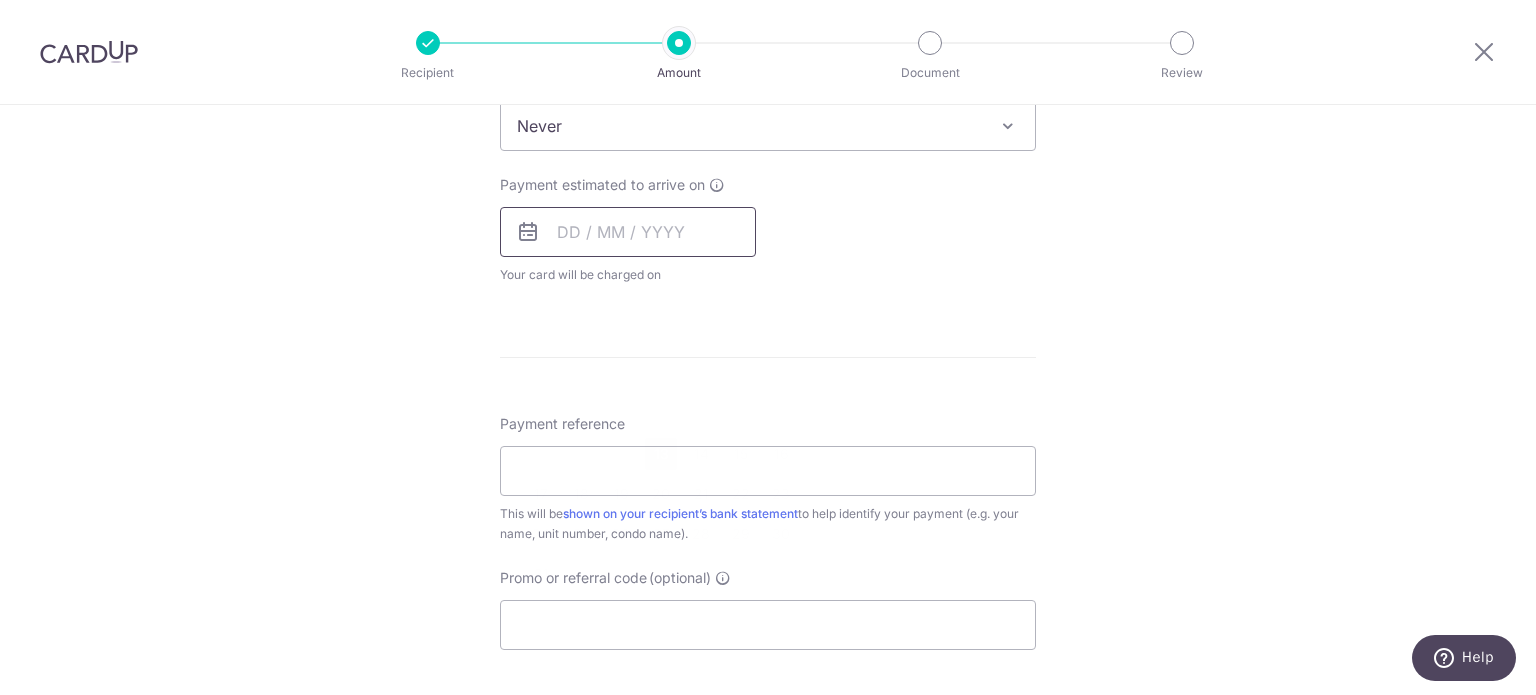click at bounding box center [628, 232] 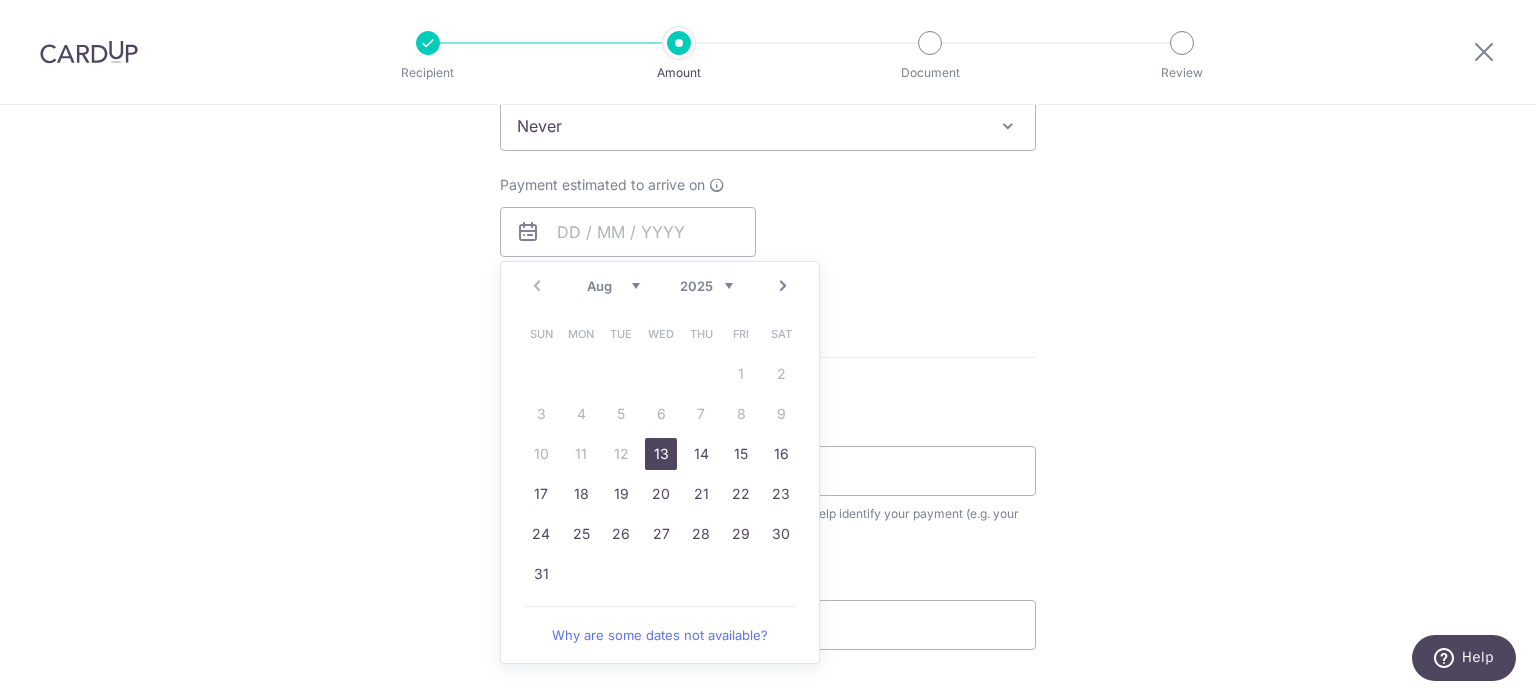 click on "13" at bounding box center [661, 454] 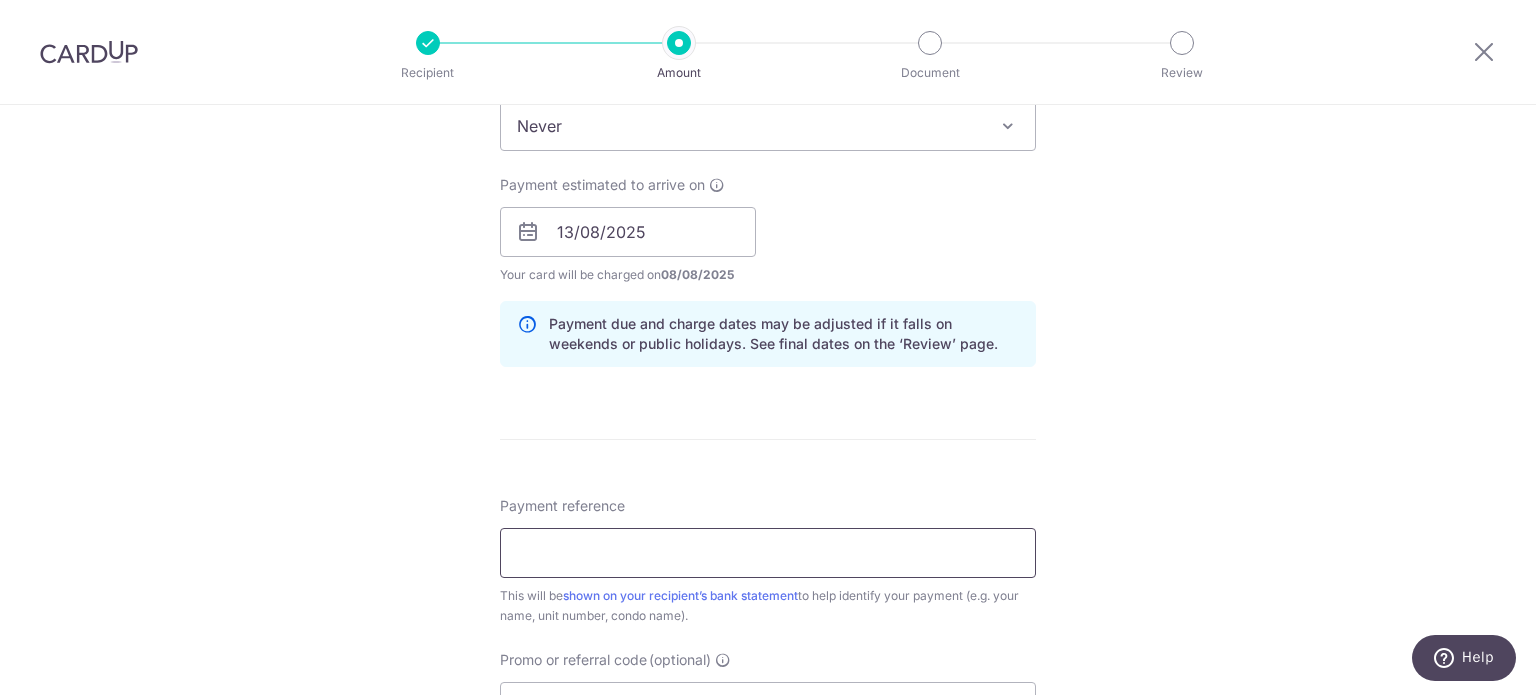 click on "Payment reference" at bounding box center (768, 553) 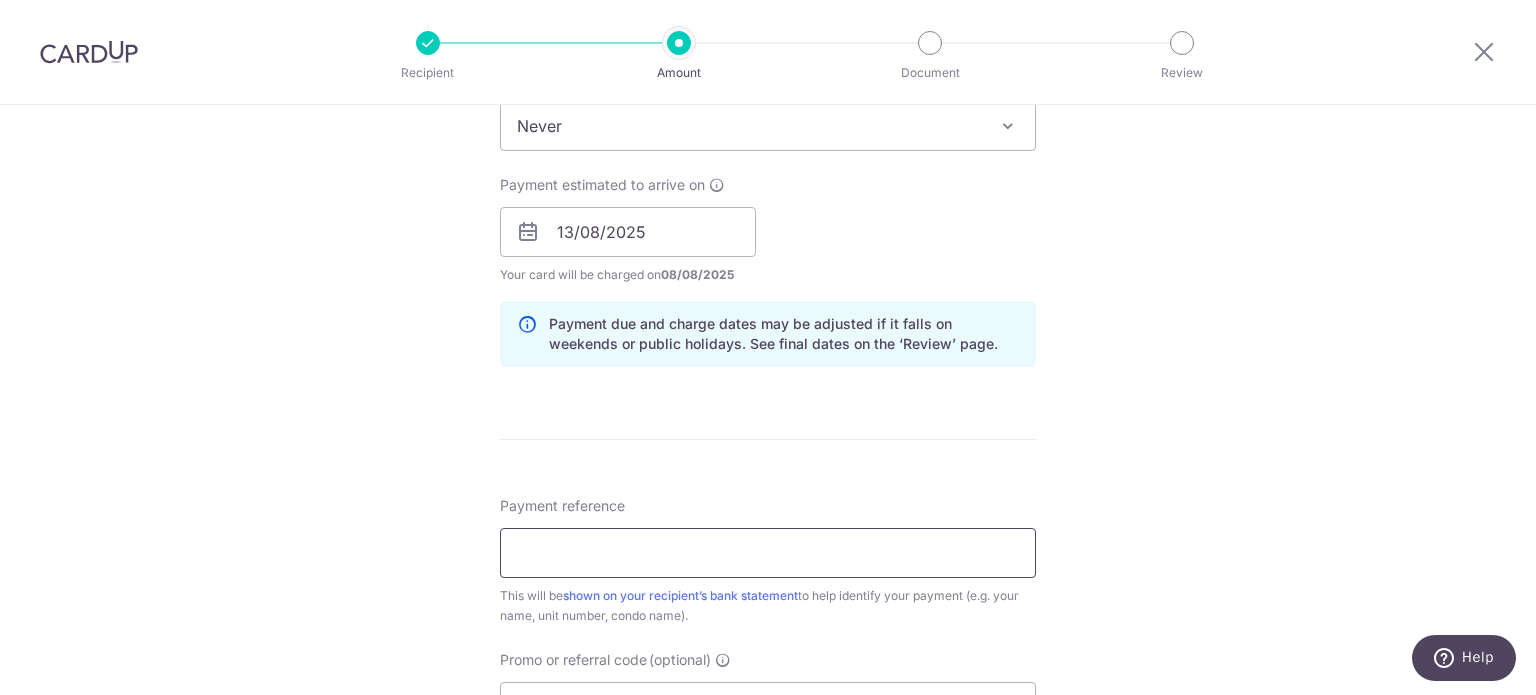 type on "3Q2025-17AMSR" 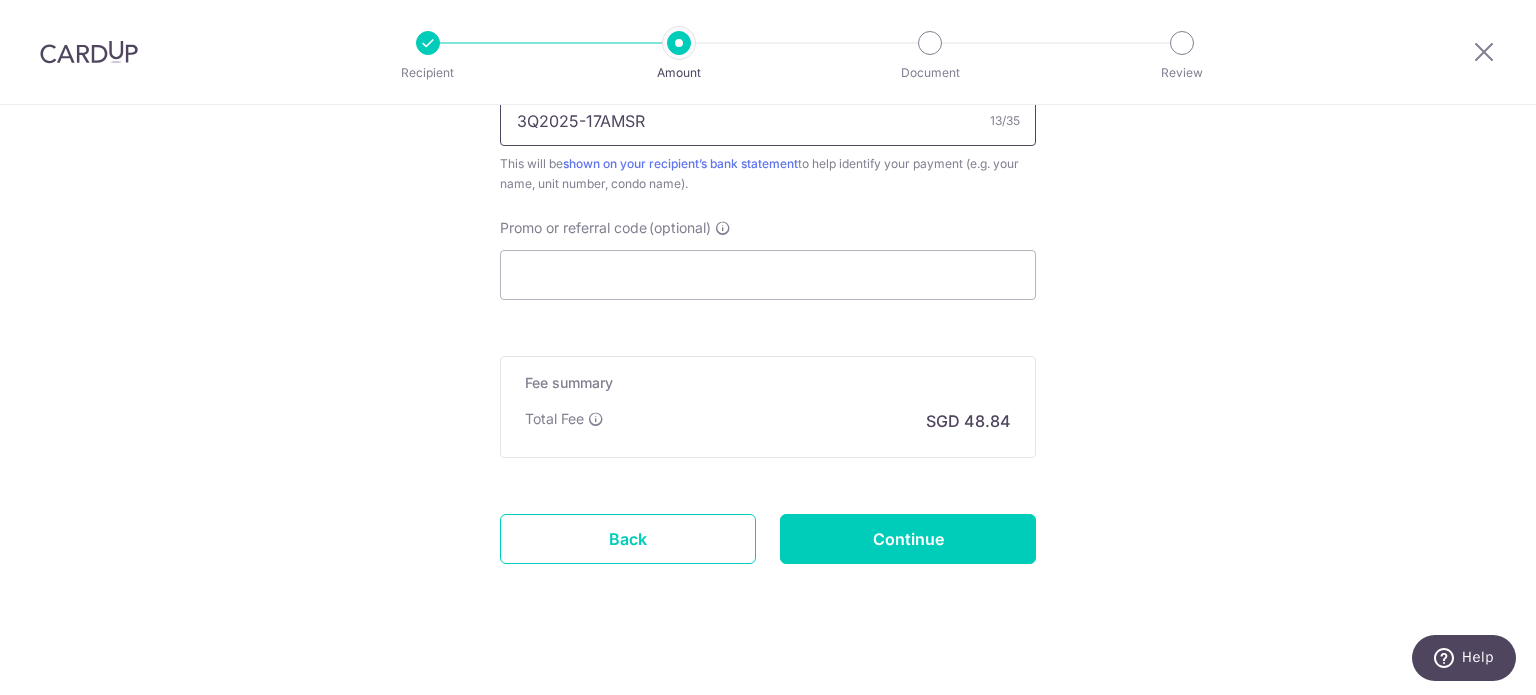 scroll, scrollTop: 1298, scrollLeft: 0, axis: vertical 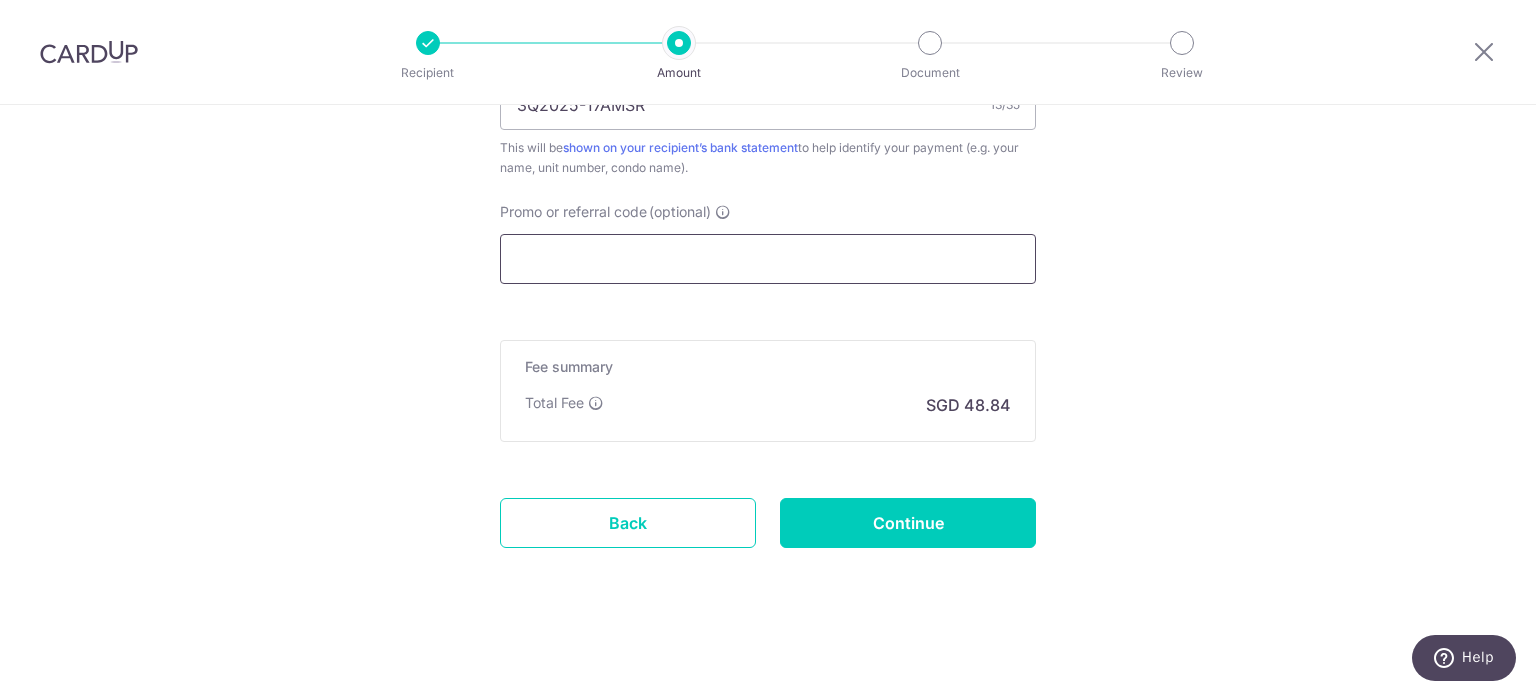 click on "Promo or referral code
(optional)" at bounding box center (768, 259) 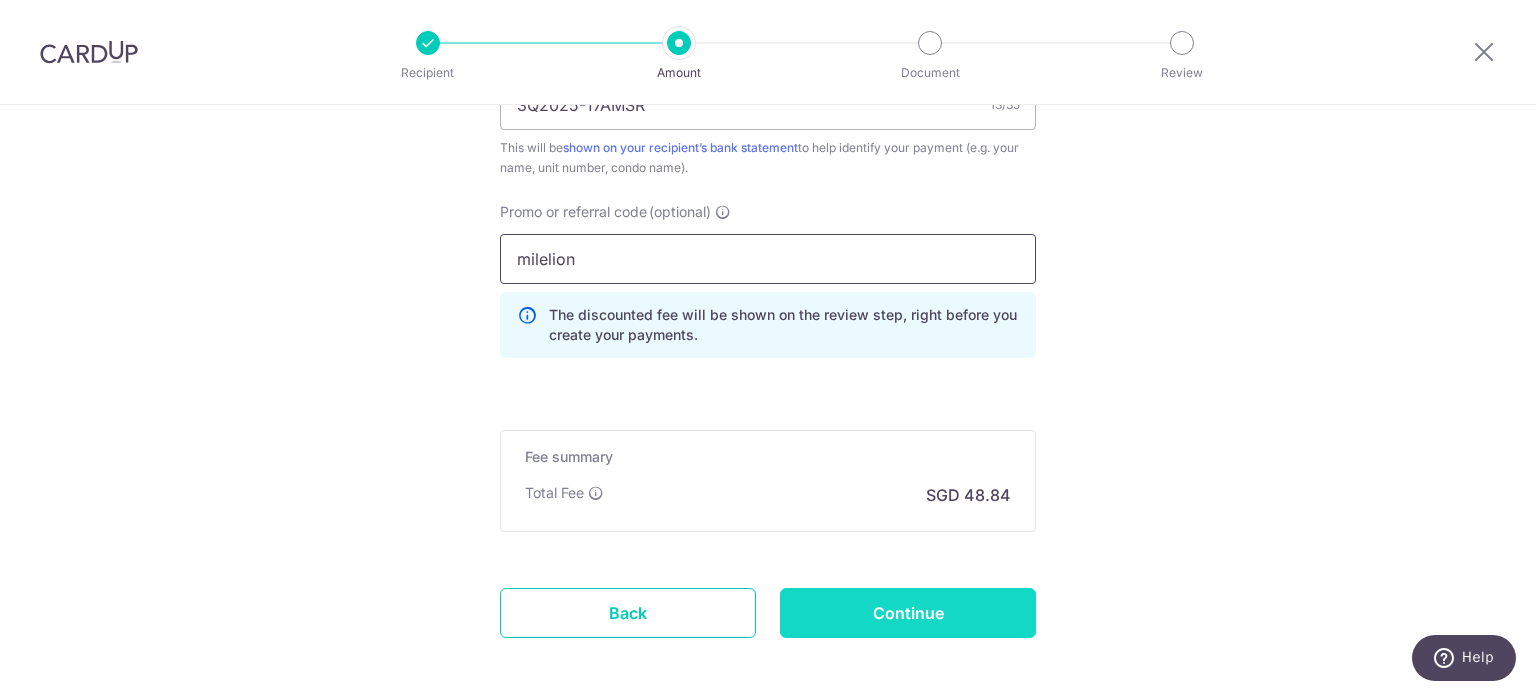 type on "milelion" 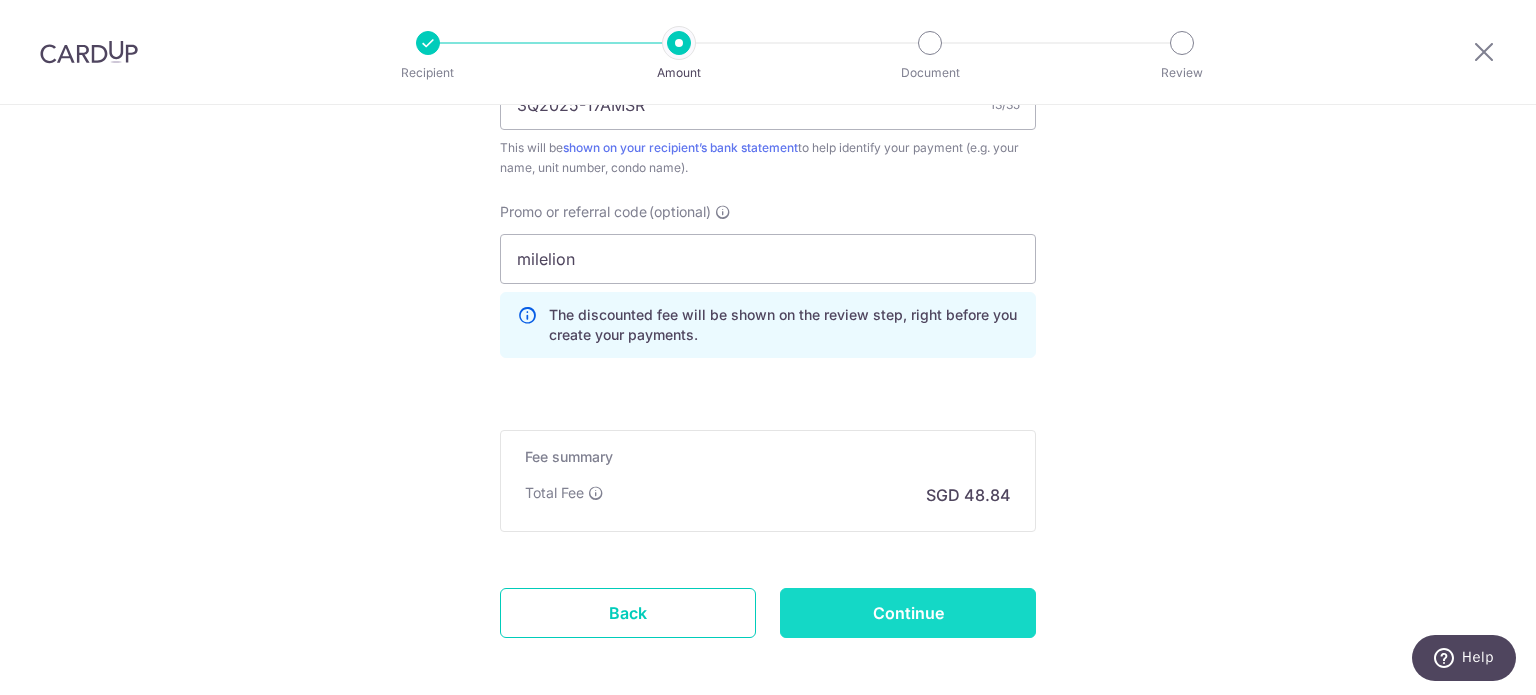 click on "Continue" at bounding box center (908, 613) 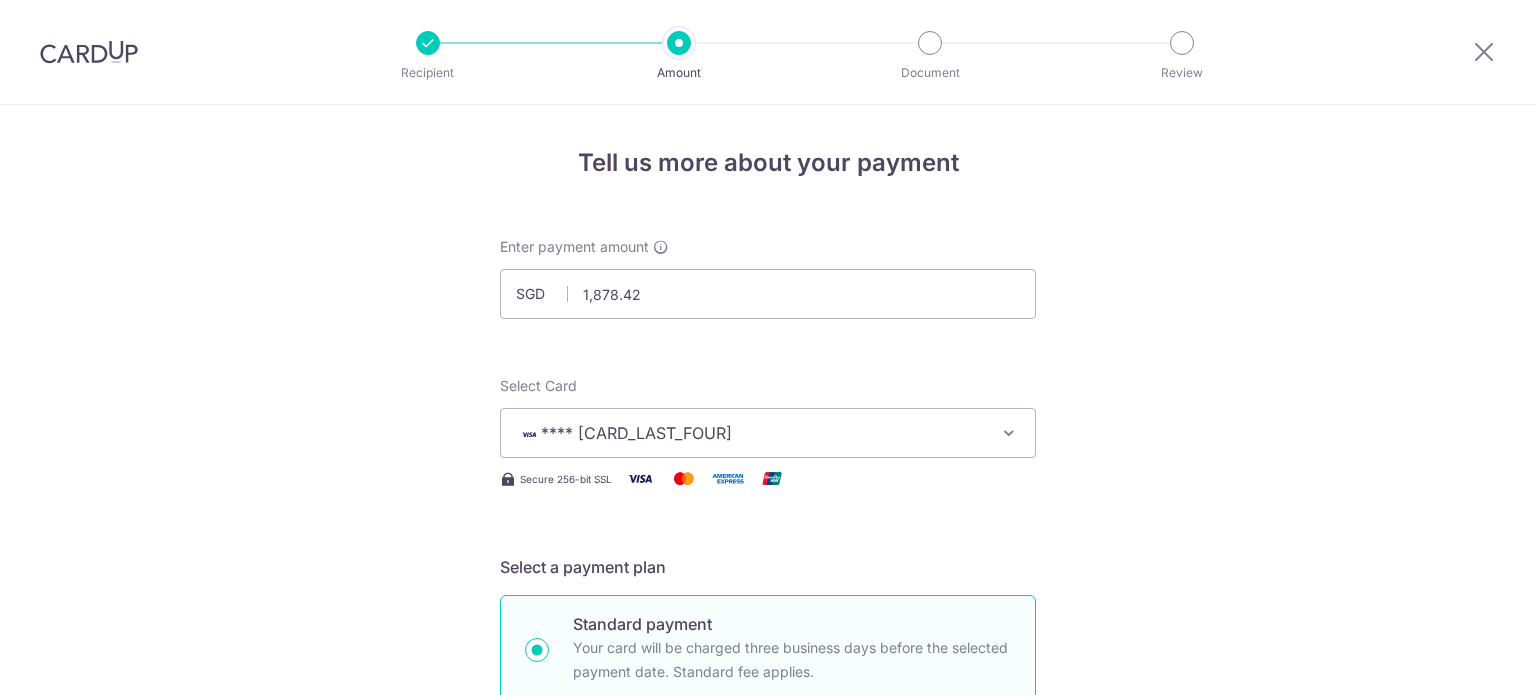 scroll, scrollTop: 0, scrollLeft: 0, axis: both 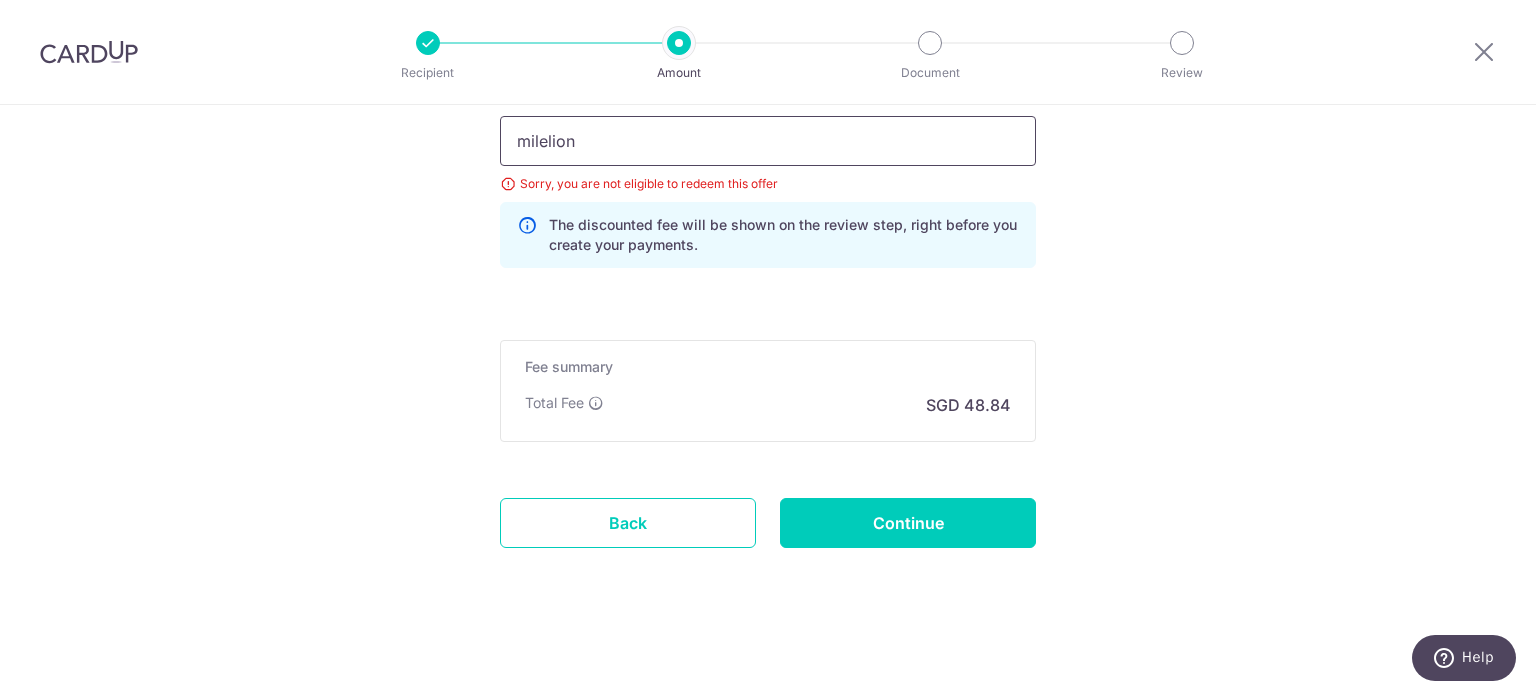 drag, startPoint x: 572, startPoint y: 143, endPoint x: 433, endPoint y: 135, distance: 139.23003 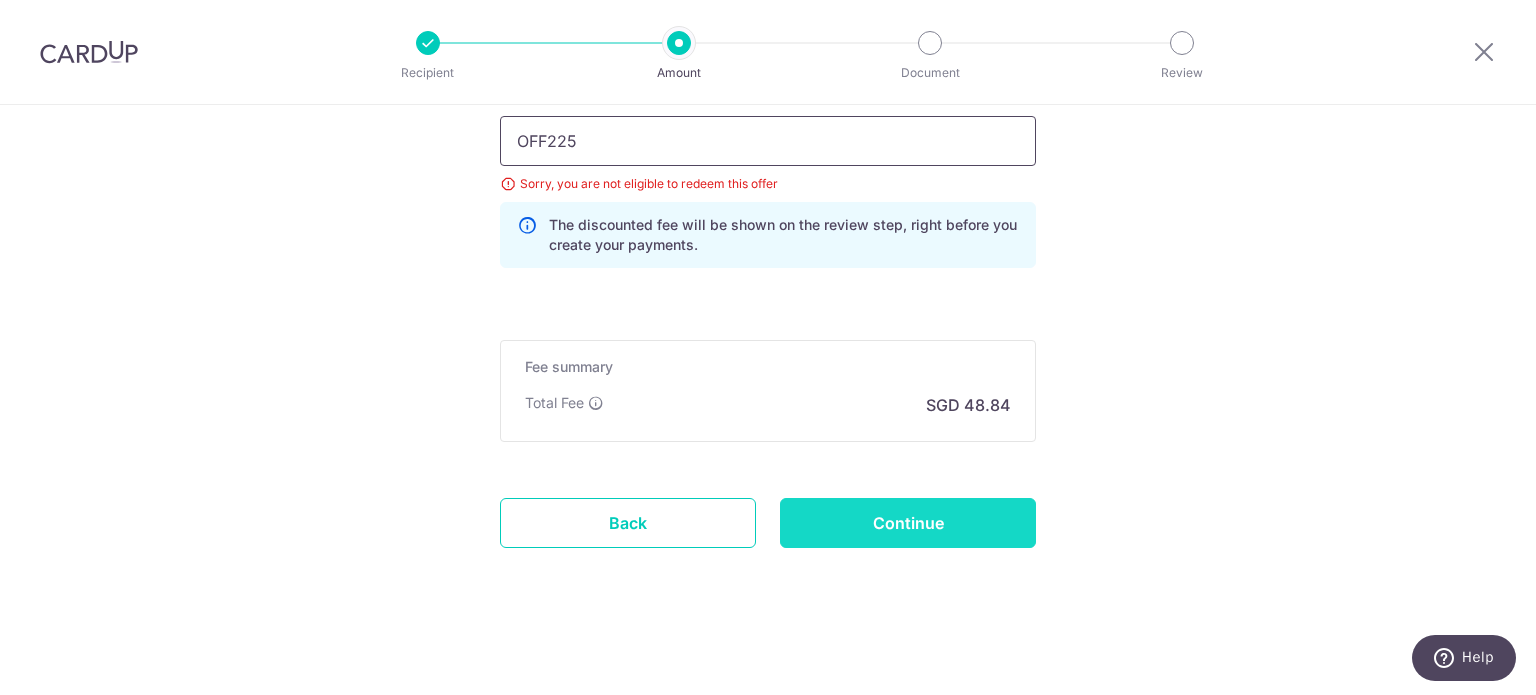 type on "OFF225" 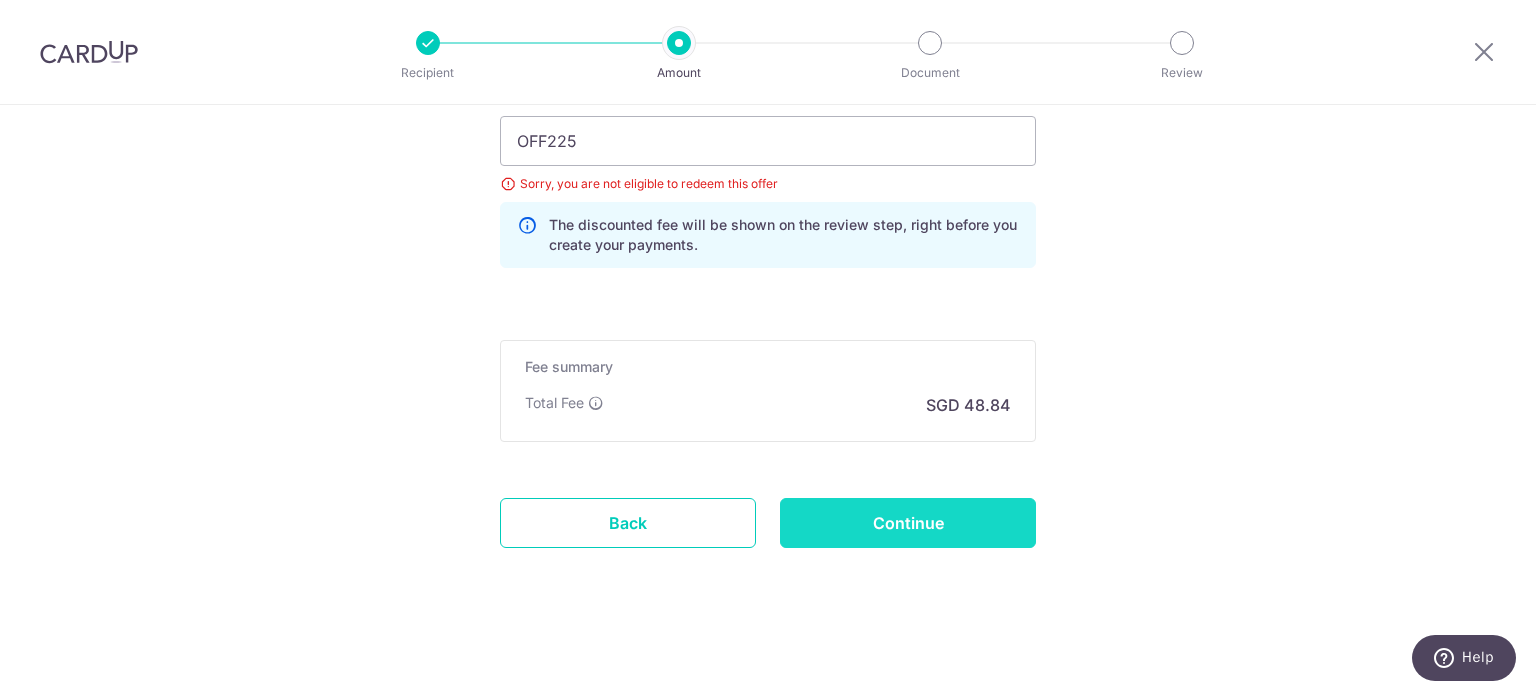 click on "Continue" at bounding box center [908, 523] 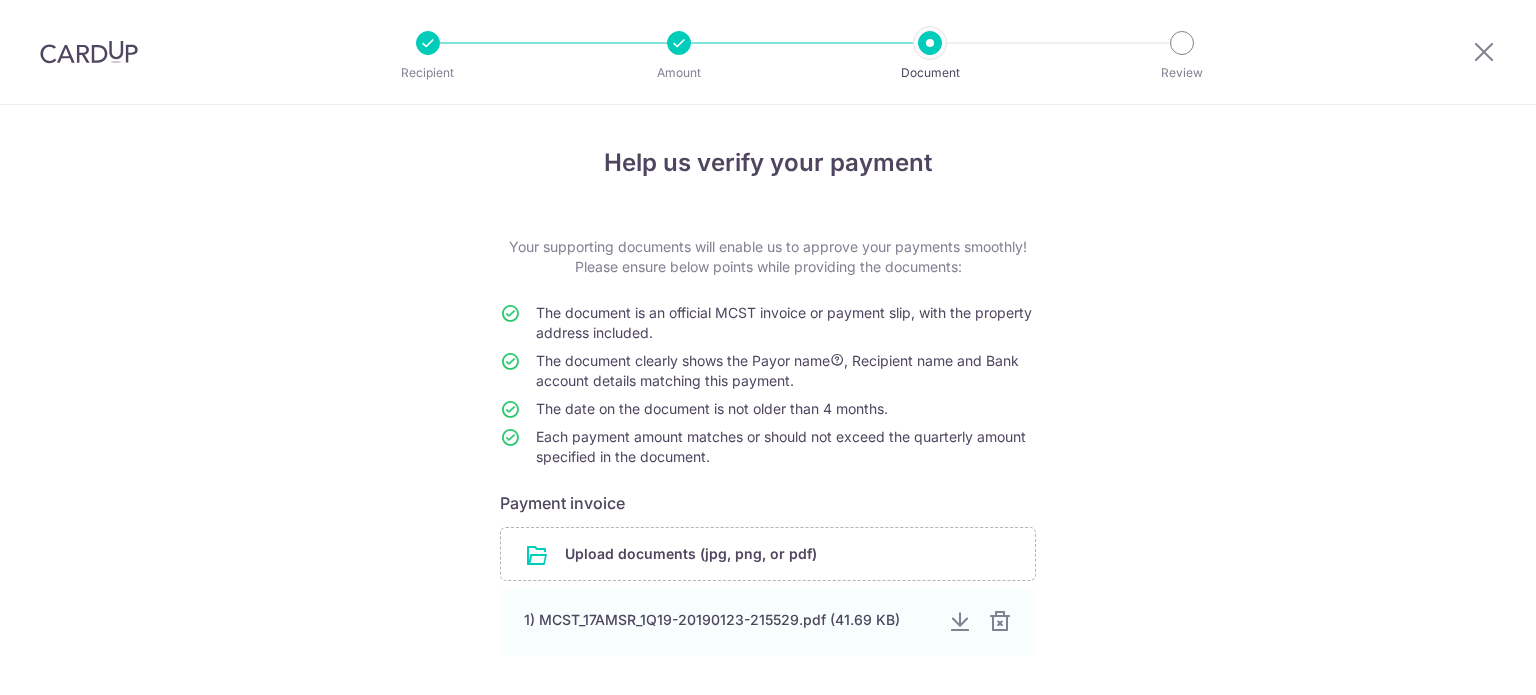 scroll, scrollTop: 0, scrollLeft: 0, axis: both 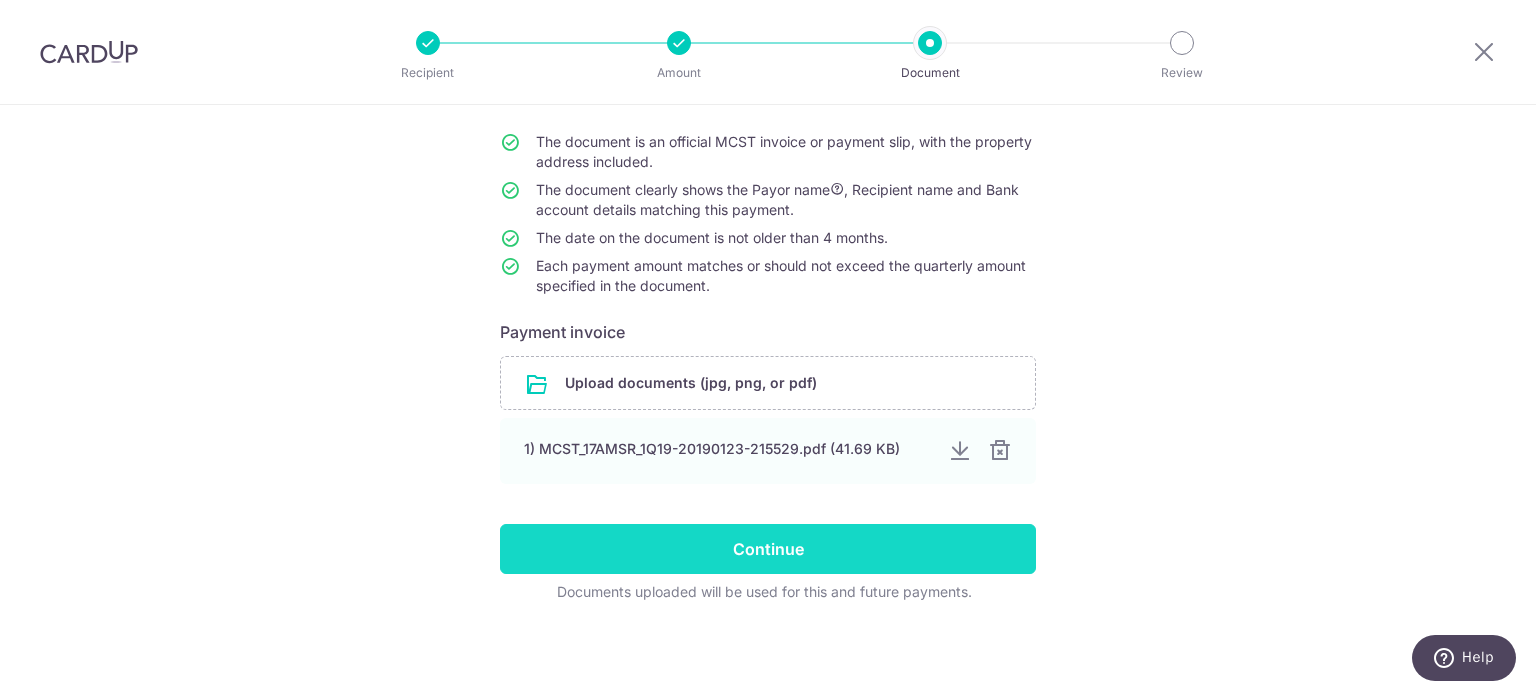 click on "Continue" at bounding box center [768, 549] 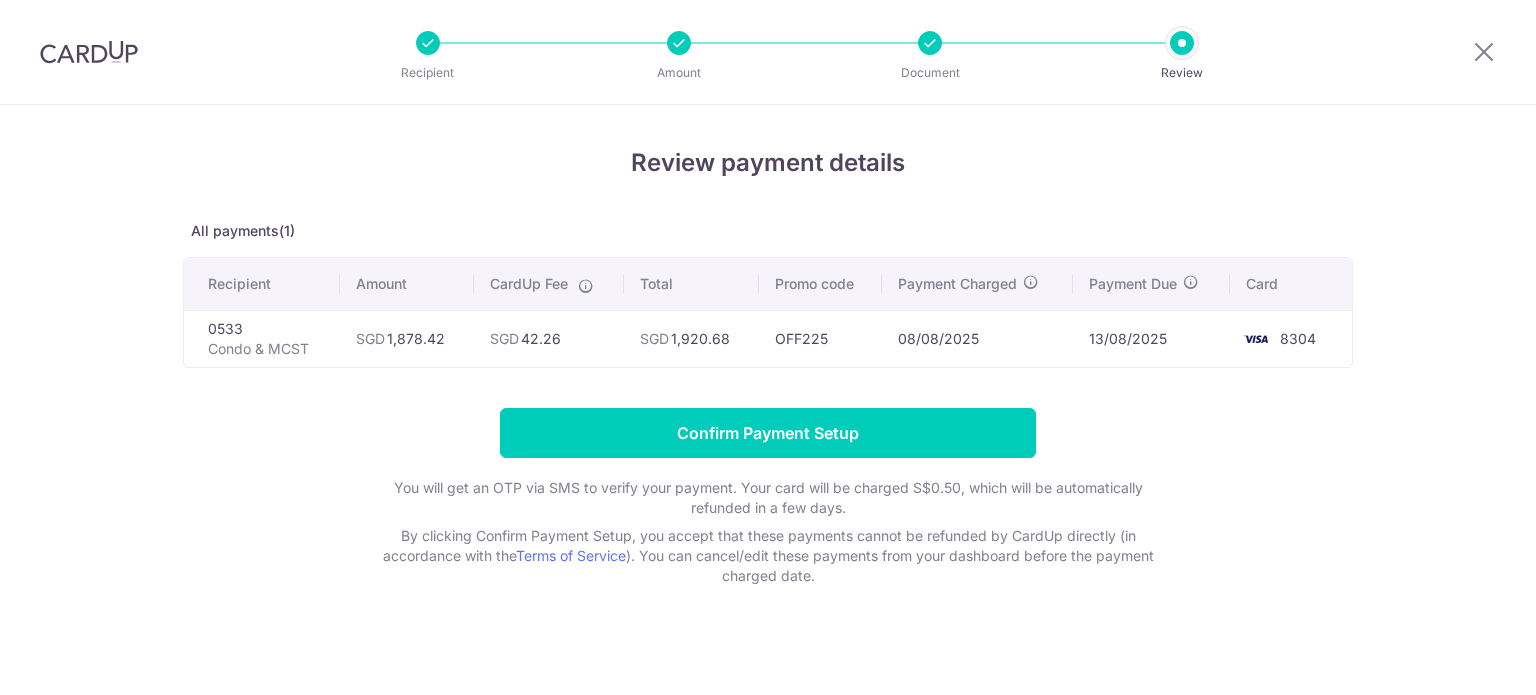 scroll, scrollTop: 0, scrollLeft: 0, axis: both 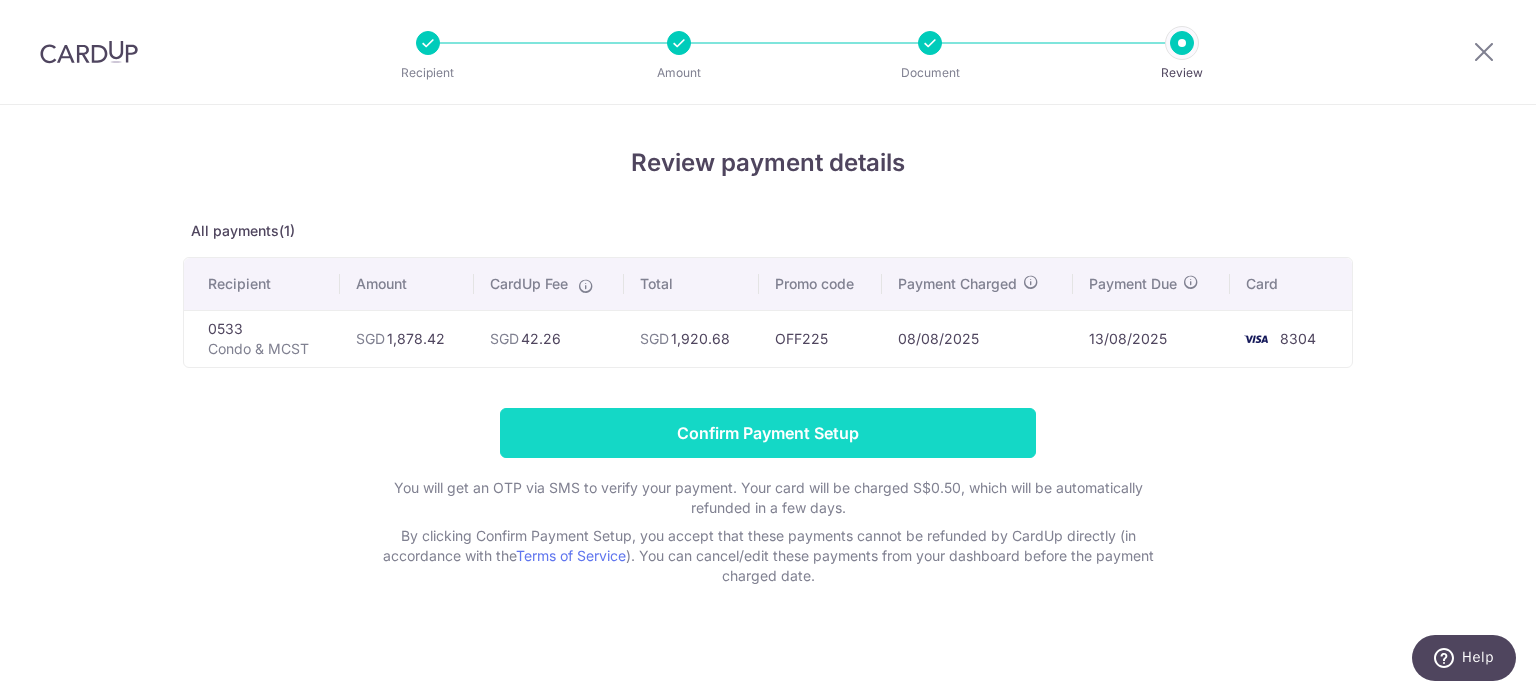 click on "Confirm Payment Setup" at bounding box center (768, 433) 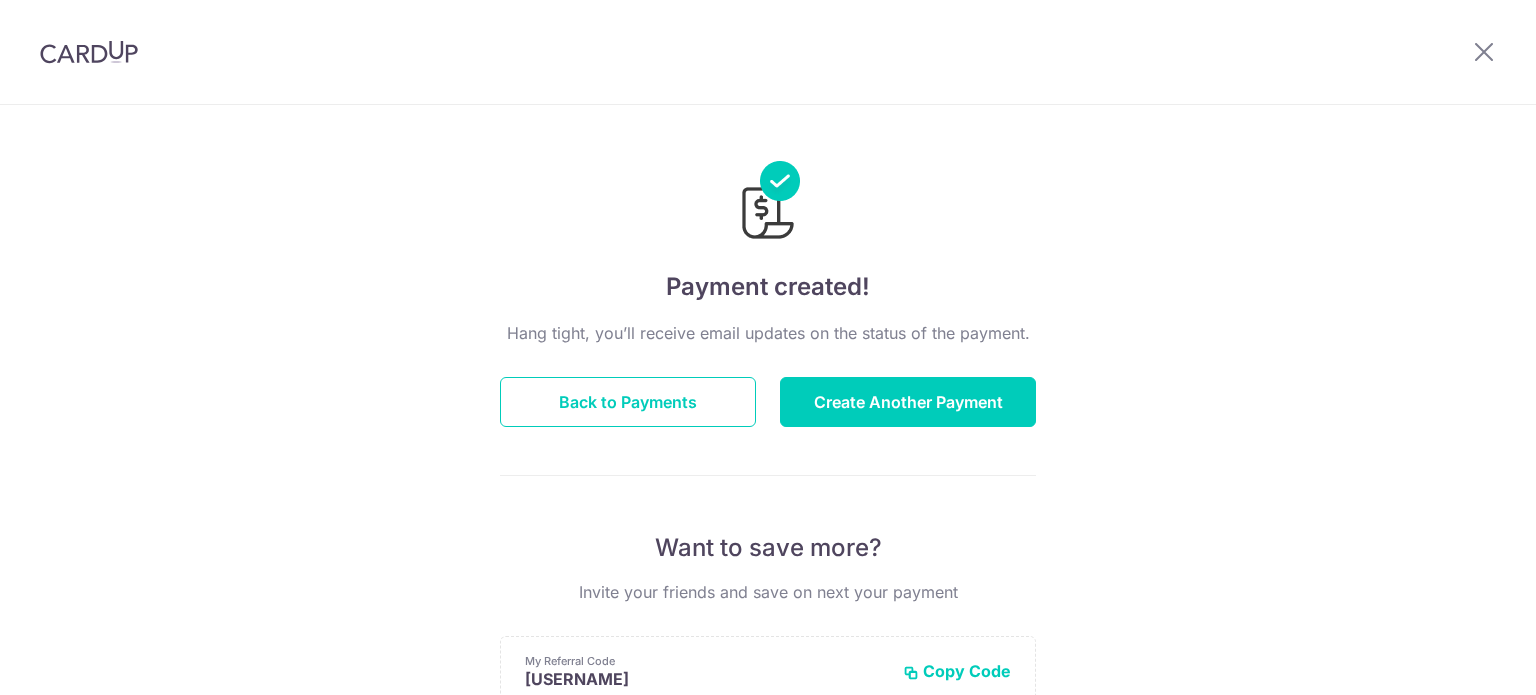 scroll, scrollTop: 0, scrollLeft: 0, axis: both 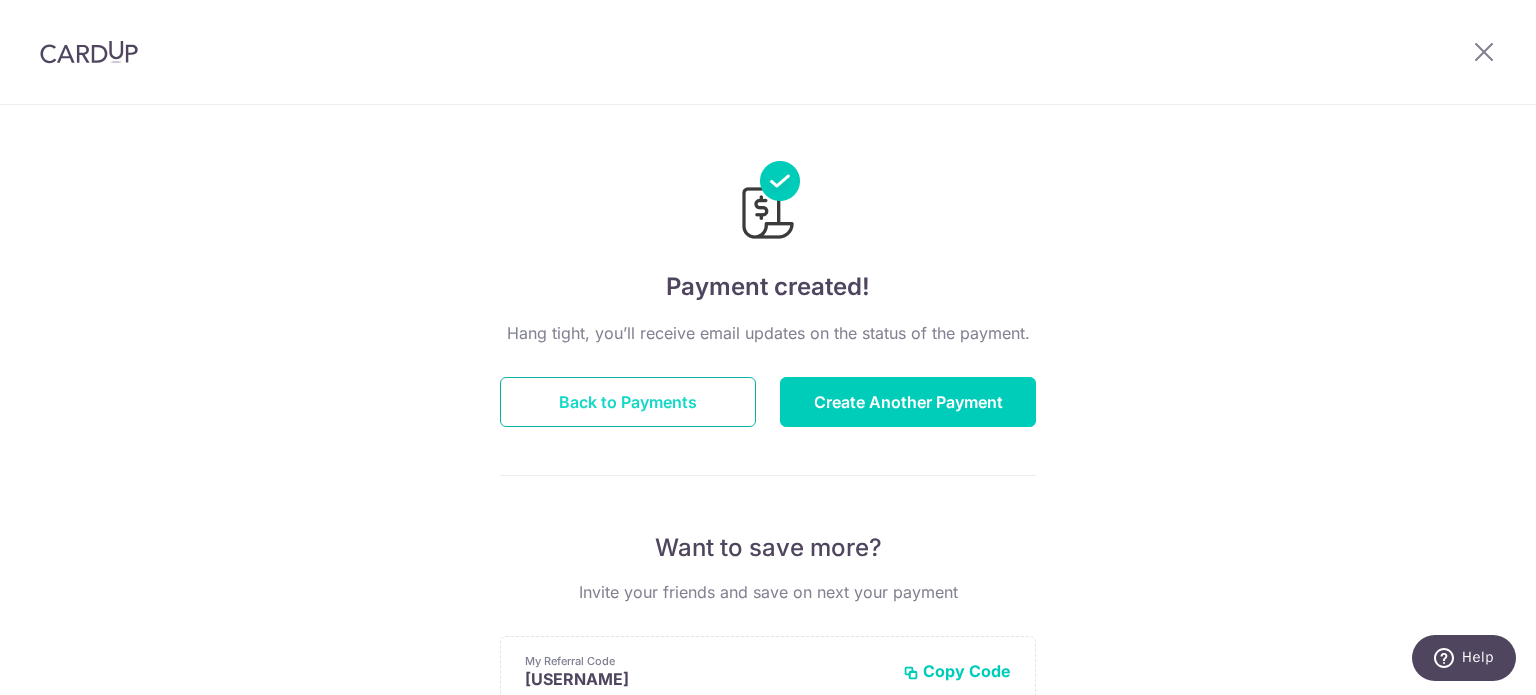 click on "Back to Payments" at bounding box center (628, 402) 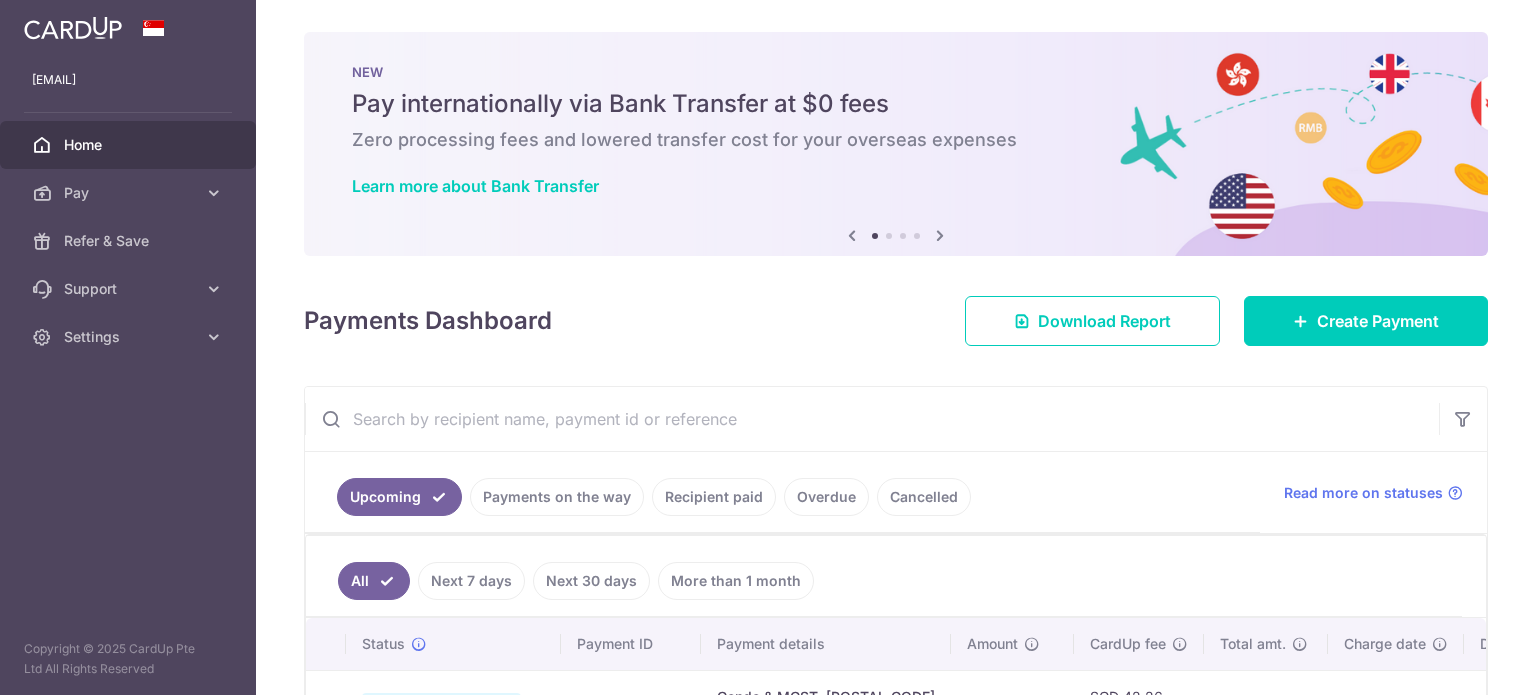 scroll, scrollTop: 0, scrollLeft: 0, axis: both 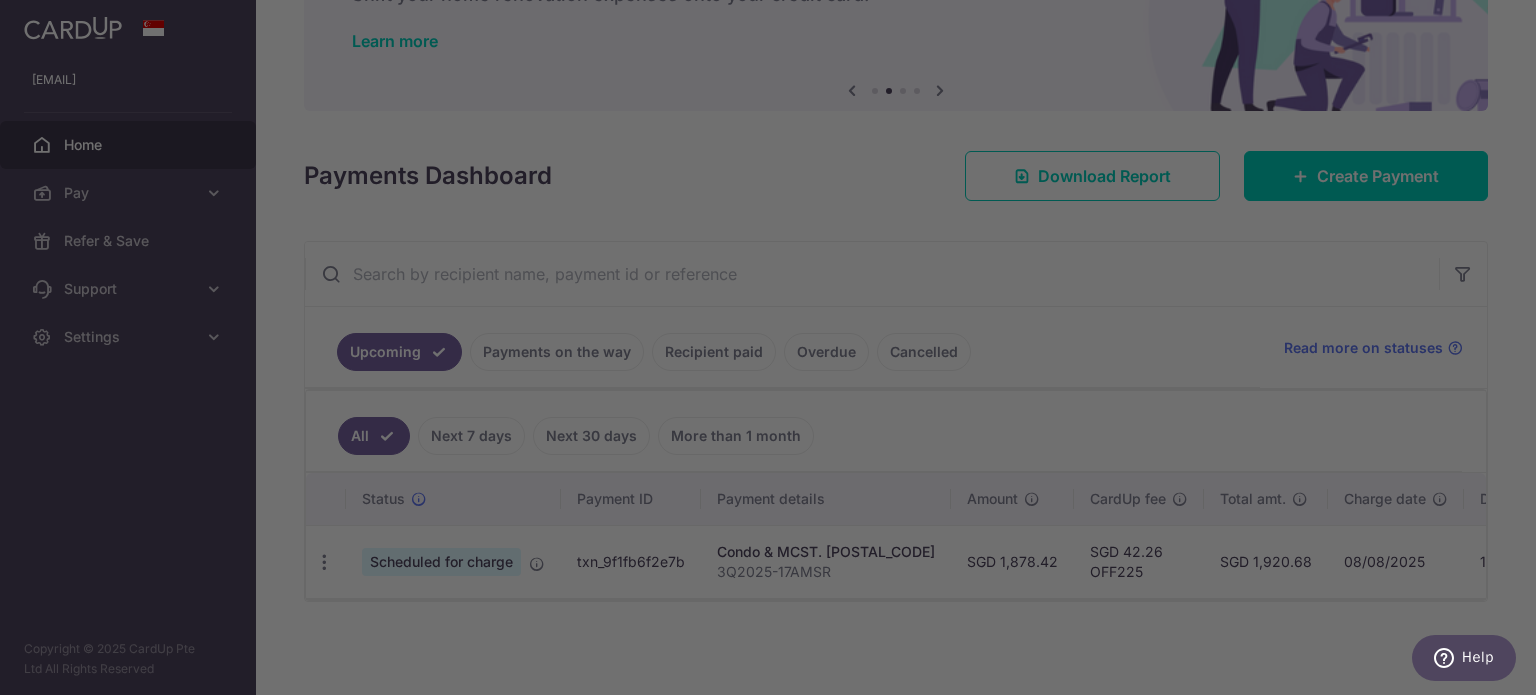 click at bounding box center (775, 351) 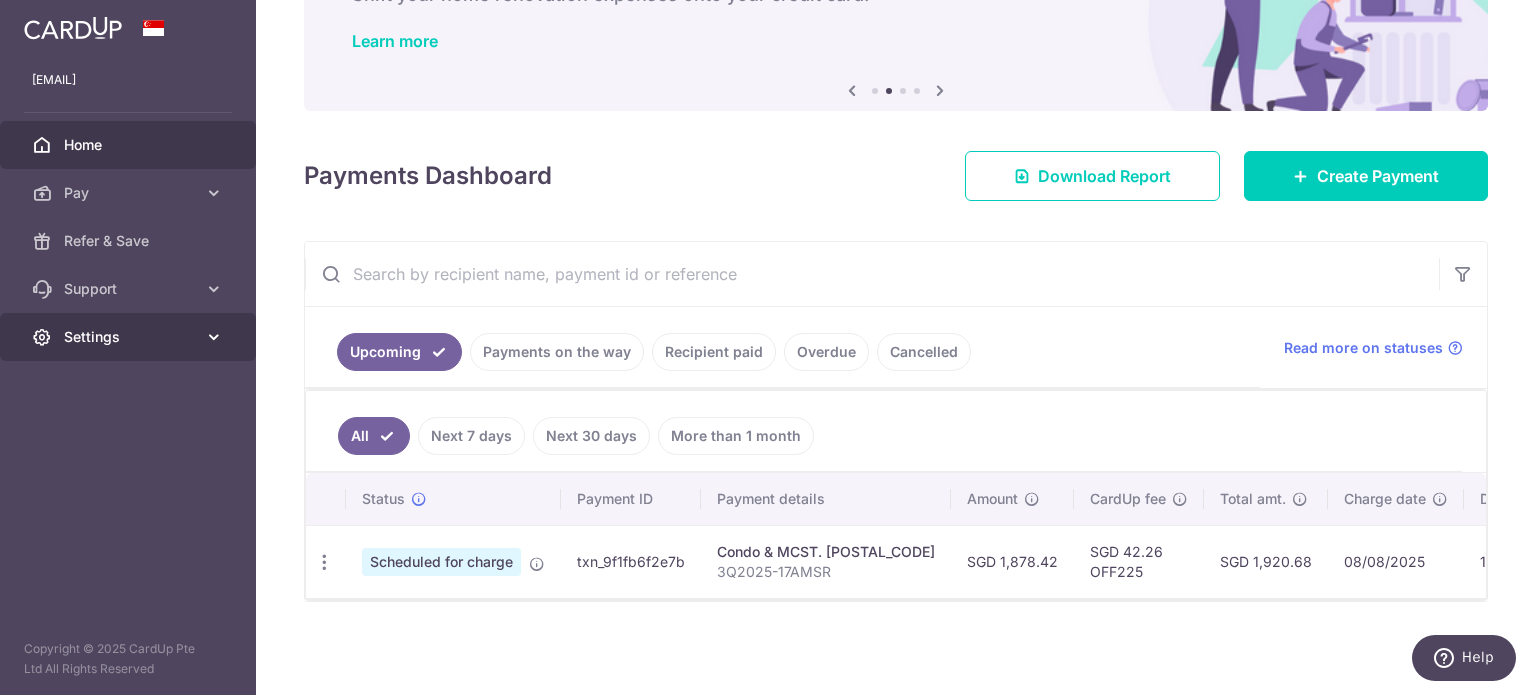 click at bounding box center [214, 337] 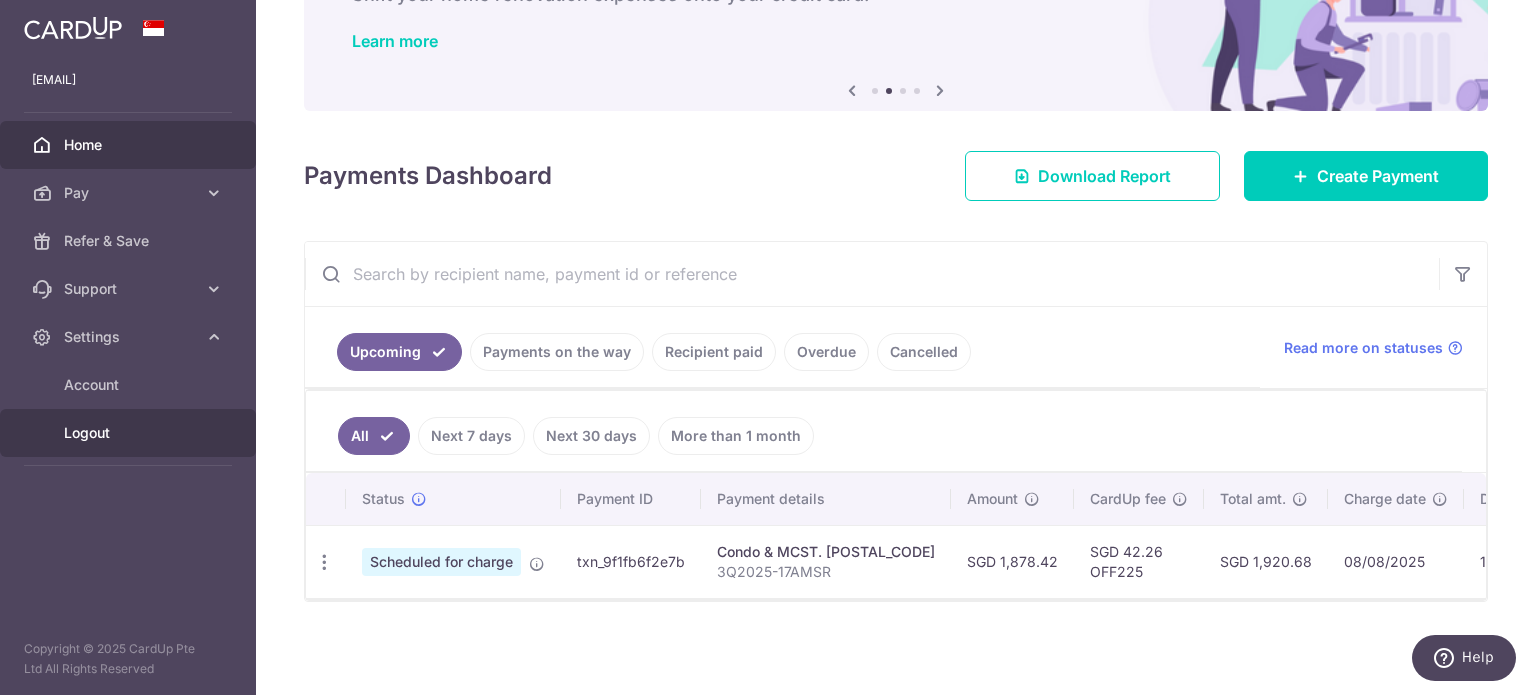 click on "Logout" at bounding box center (130, 433) 